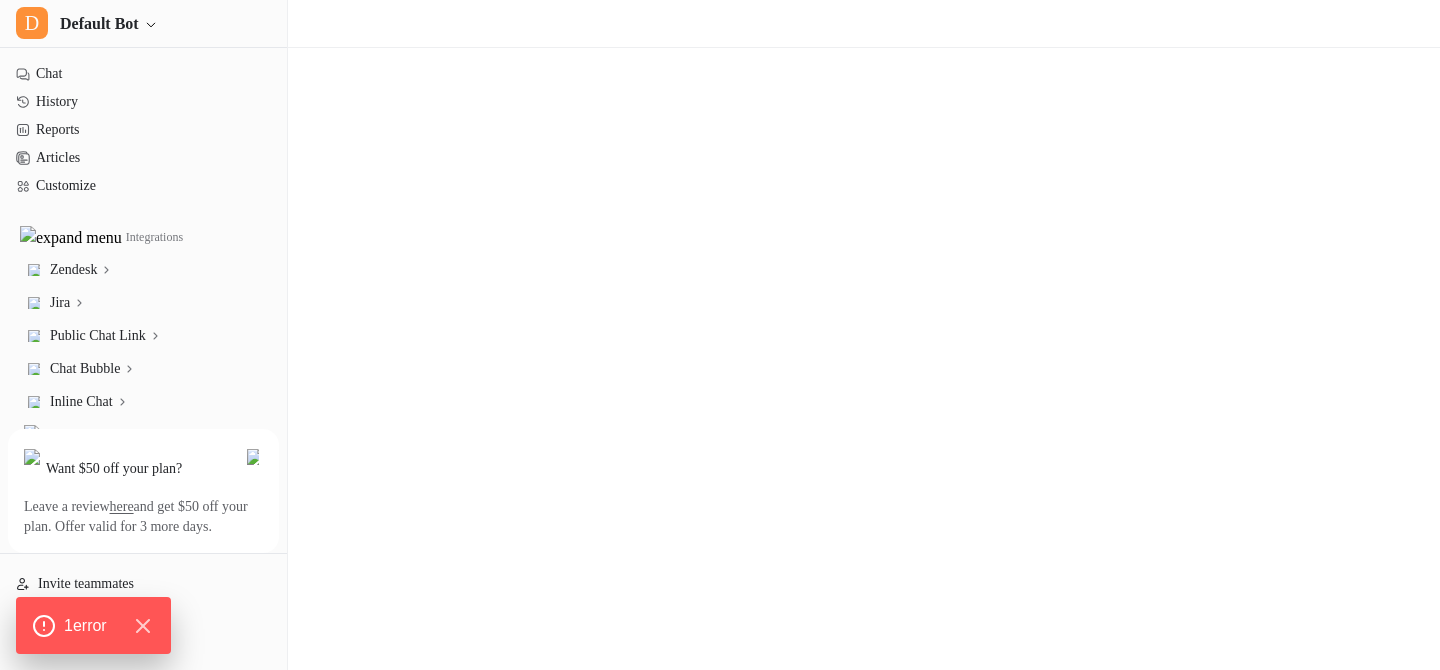 scroll, scrollTop: 0, scrollLeft: 0, axis: both 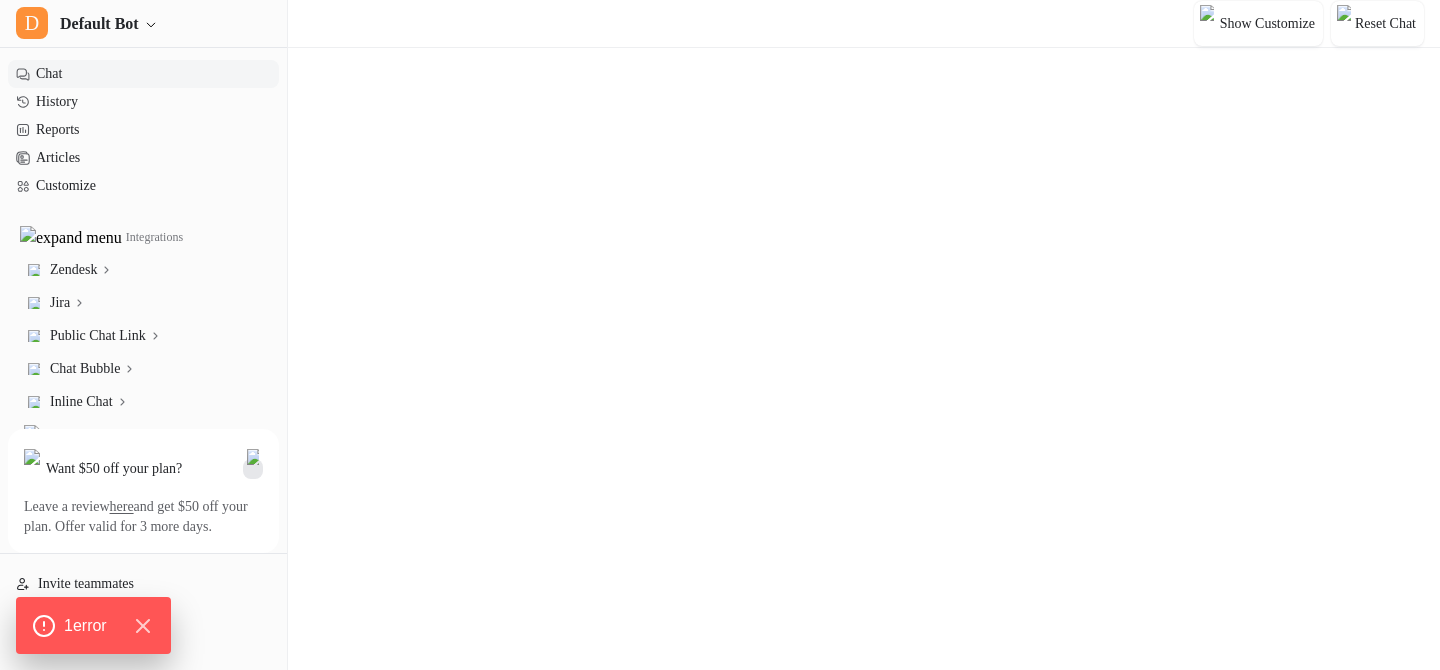 click at bounding box center (253, 469) 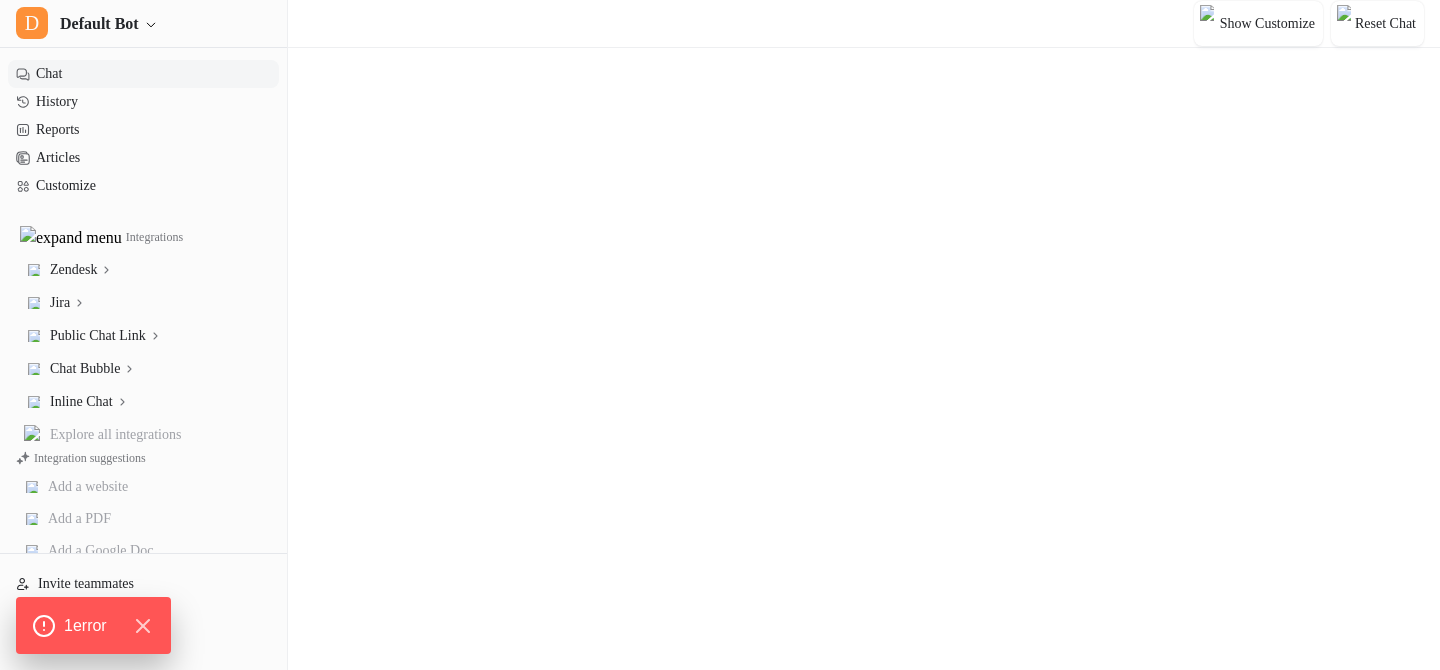scroll, scrollTop: 98, scrollLeft: 0, axis: vertical 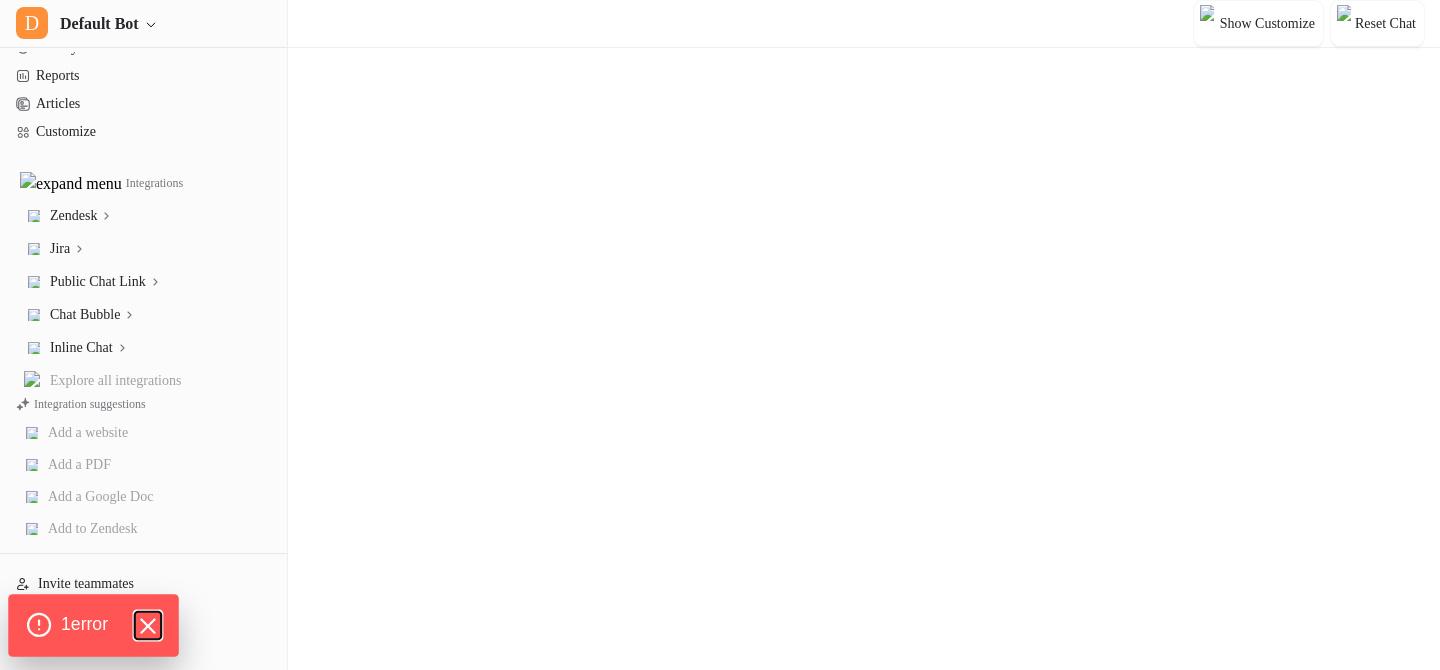 click 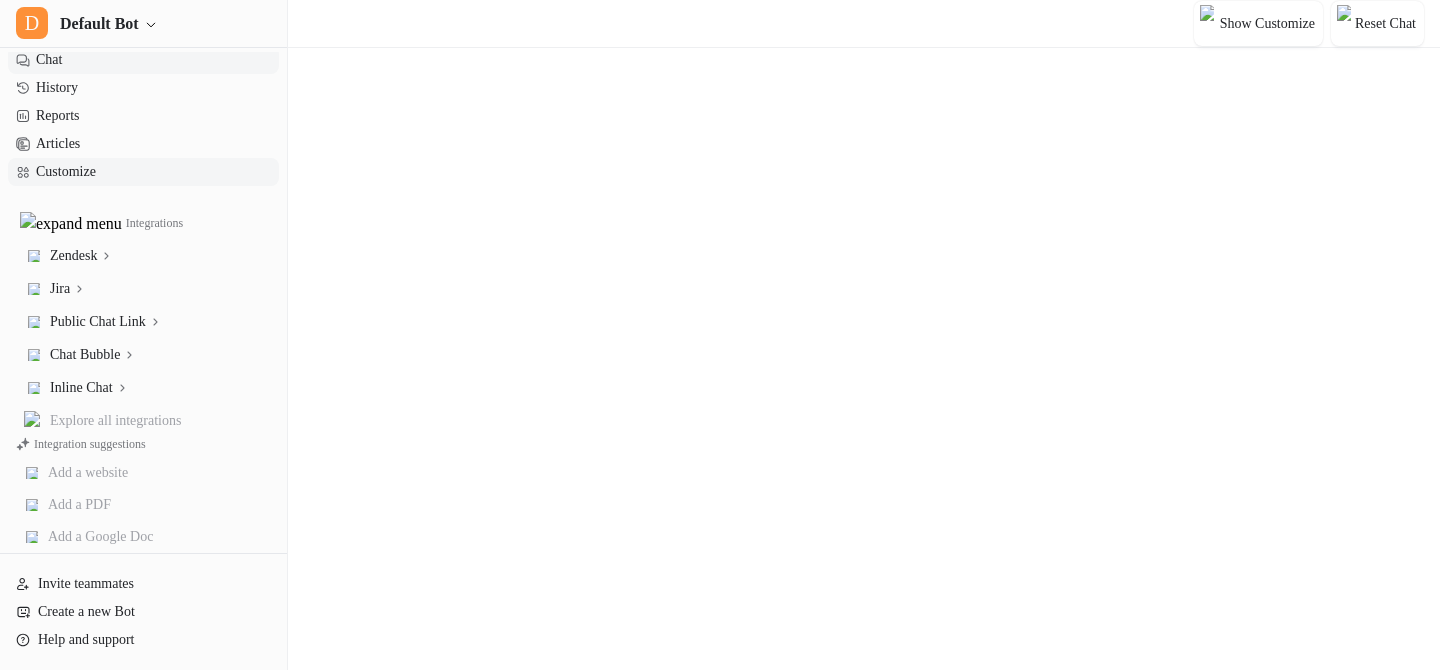 scroll, scrollTop: 0, scrollLeft: 0, axis: both 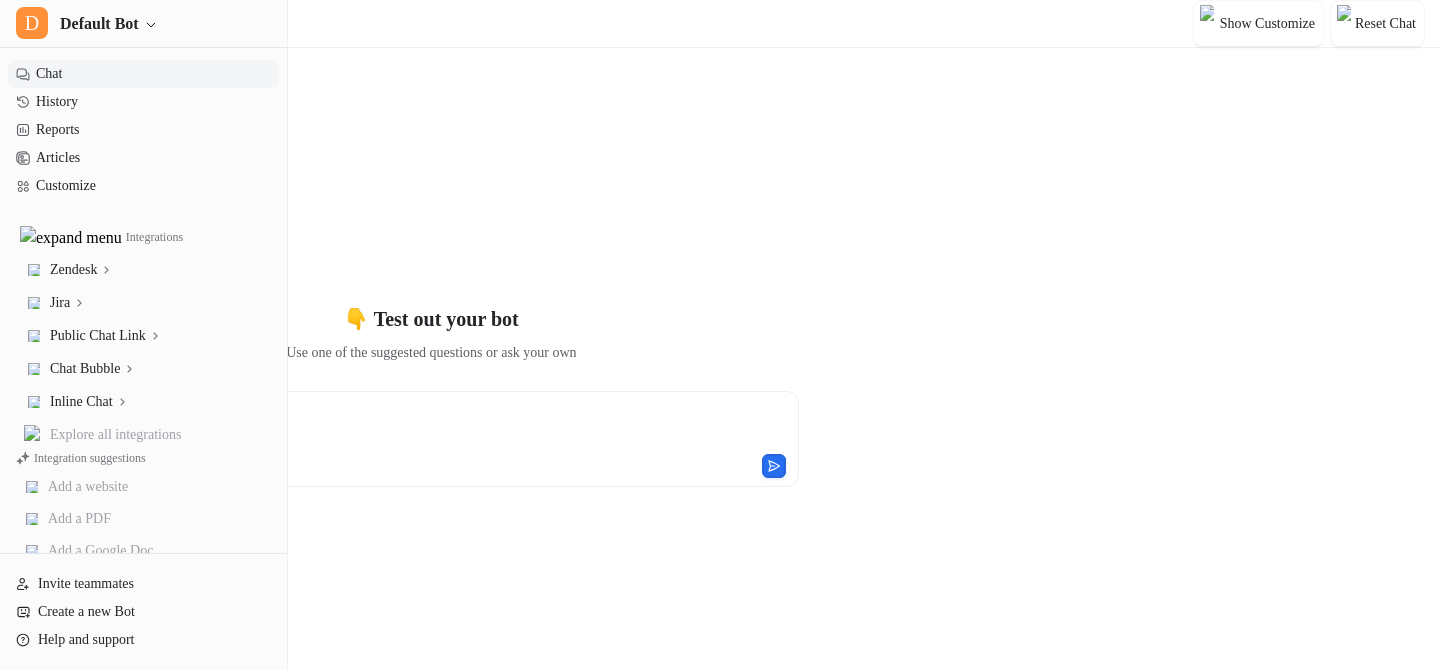 click 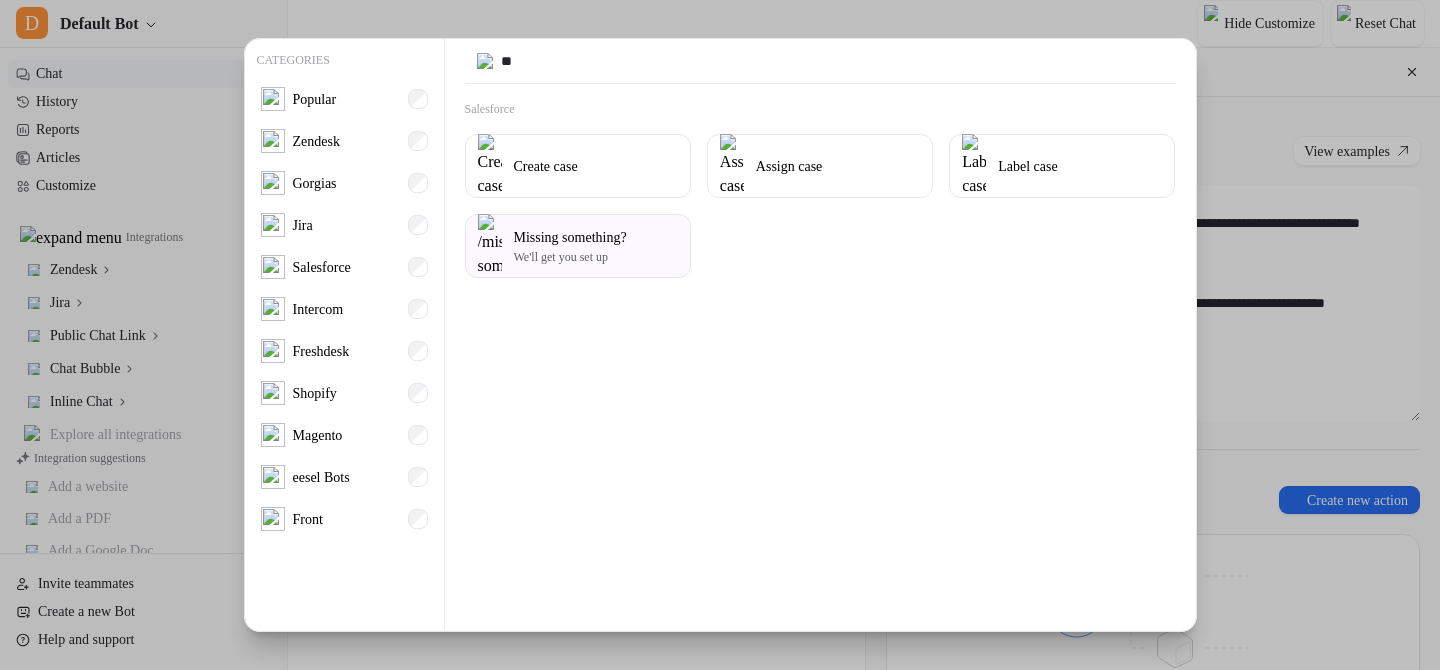 type on "*" 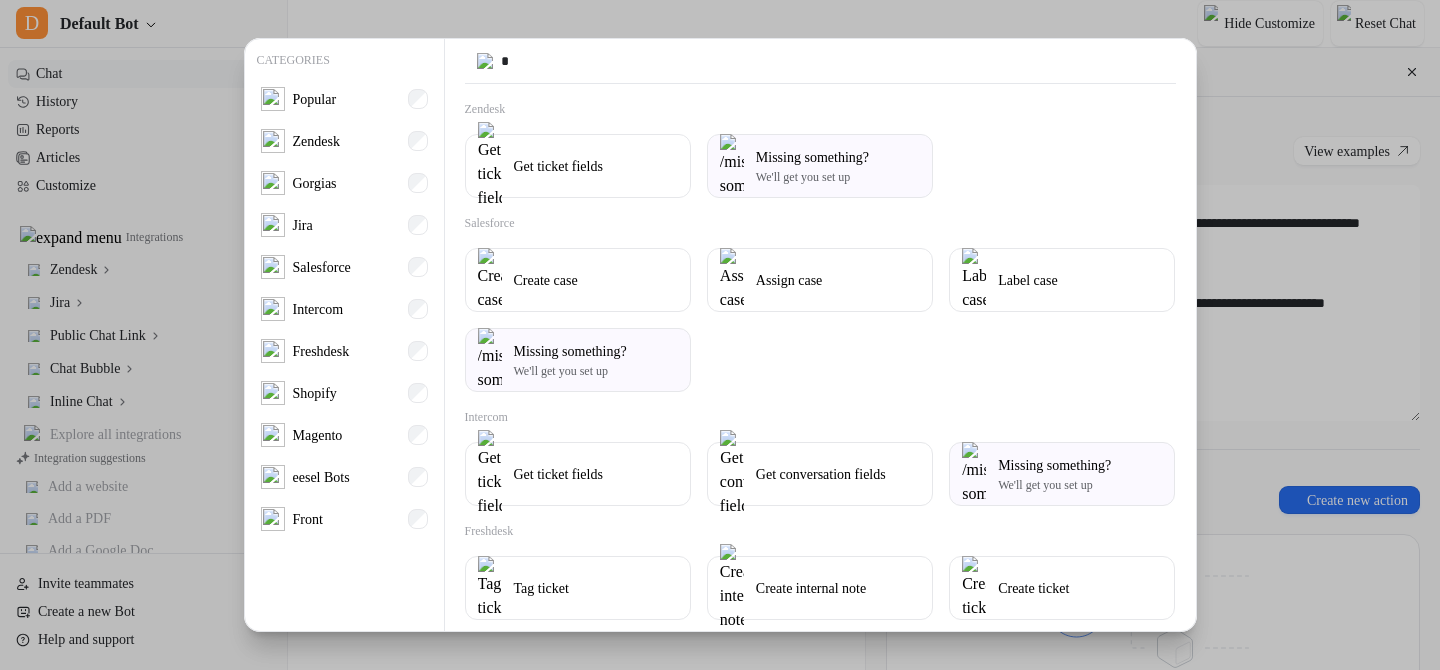 type 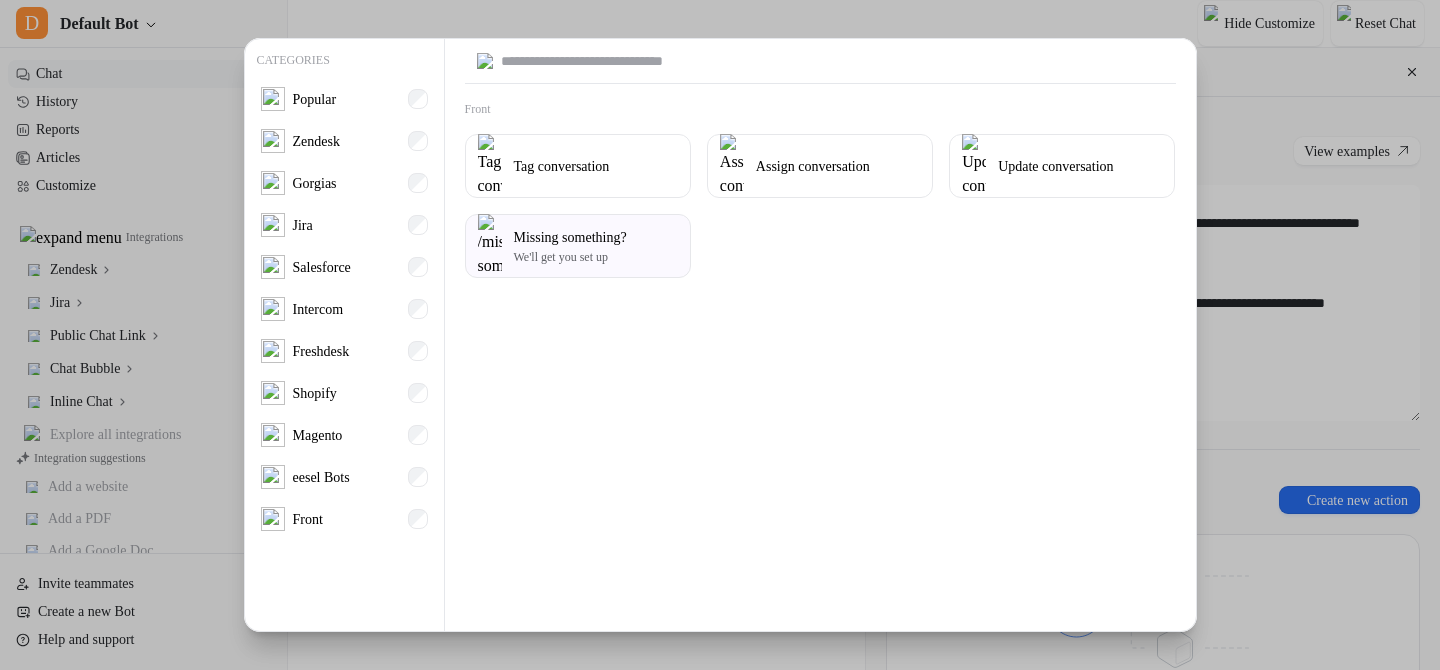 click on "Front Tag conversation Assign conversation Update conversation Missing something? We'll get you set up" at bounding box center [820, 336] 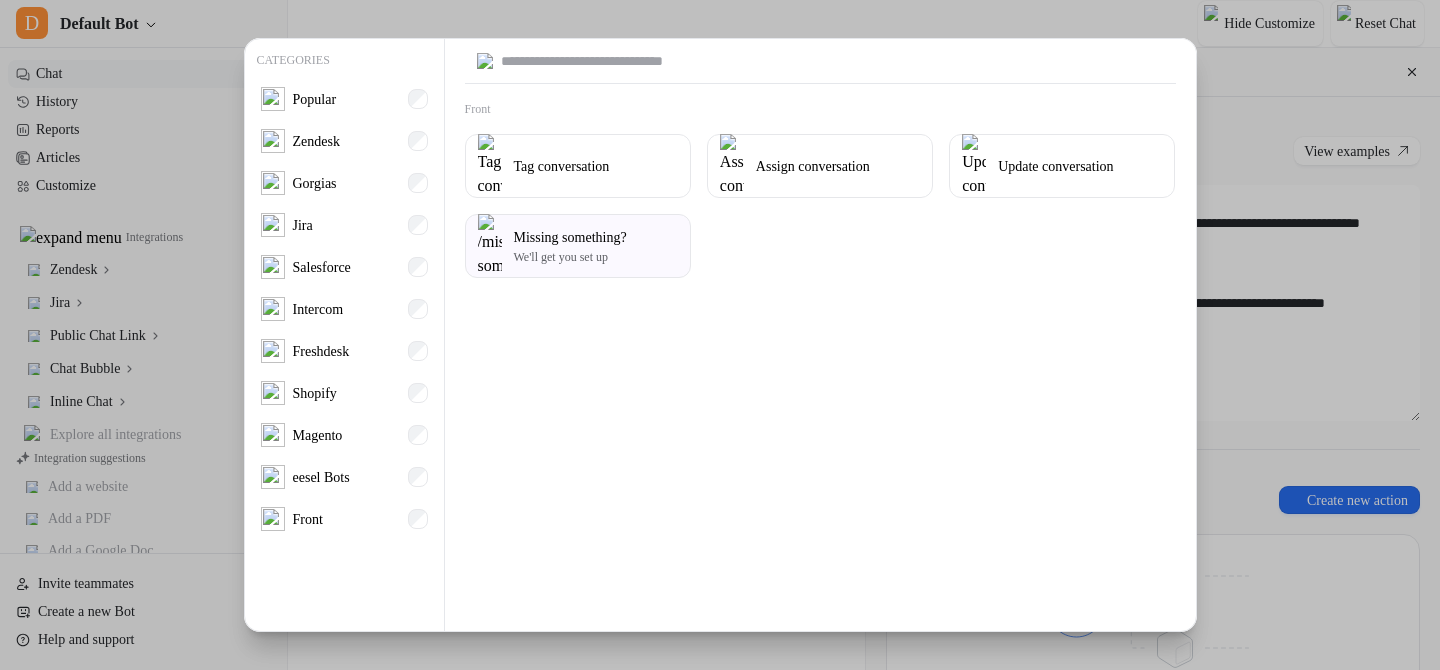 click on "Front Tag conversation Assign conversation Update conversation Missing something? We'll get you set up" at bounding box center [820, 336] 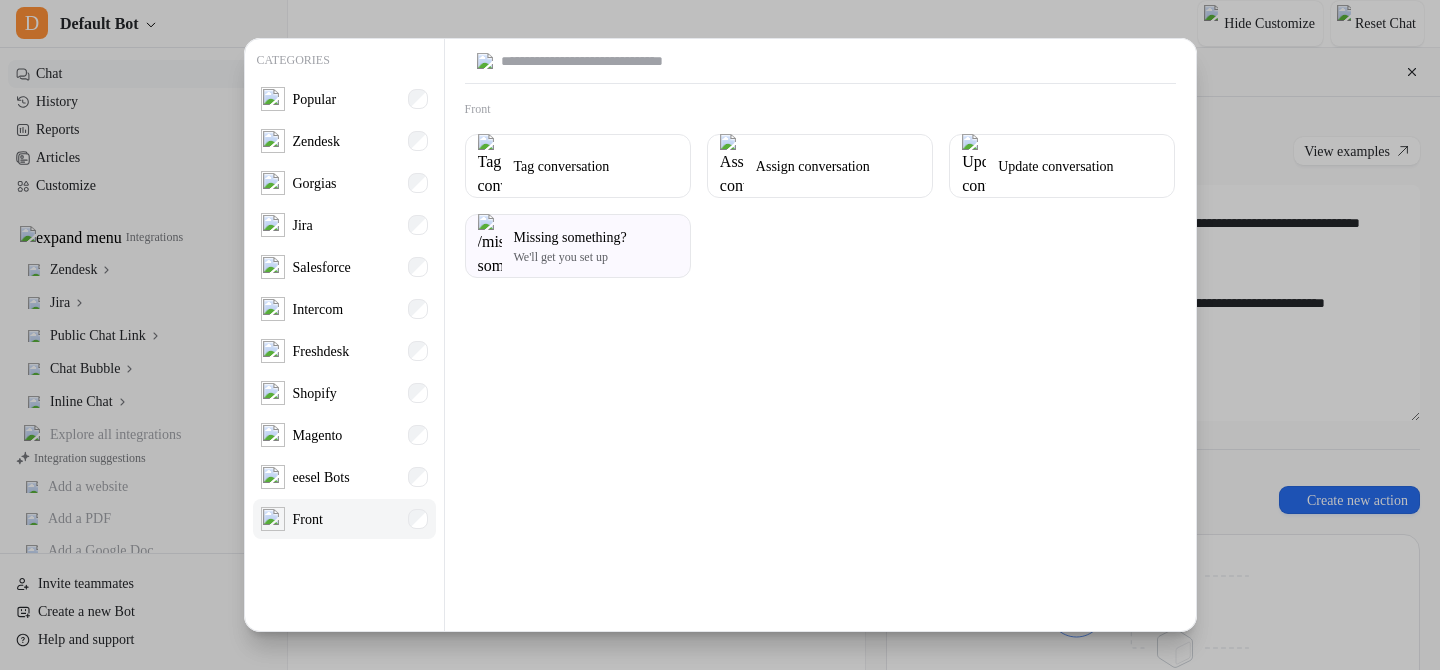 click on "Front" at bounding box center [344, 519] 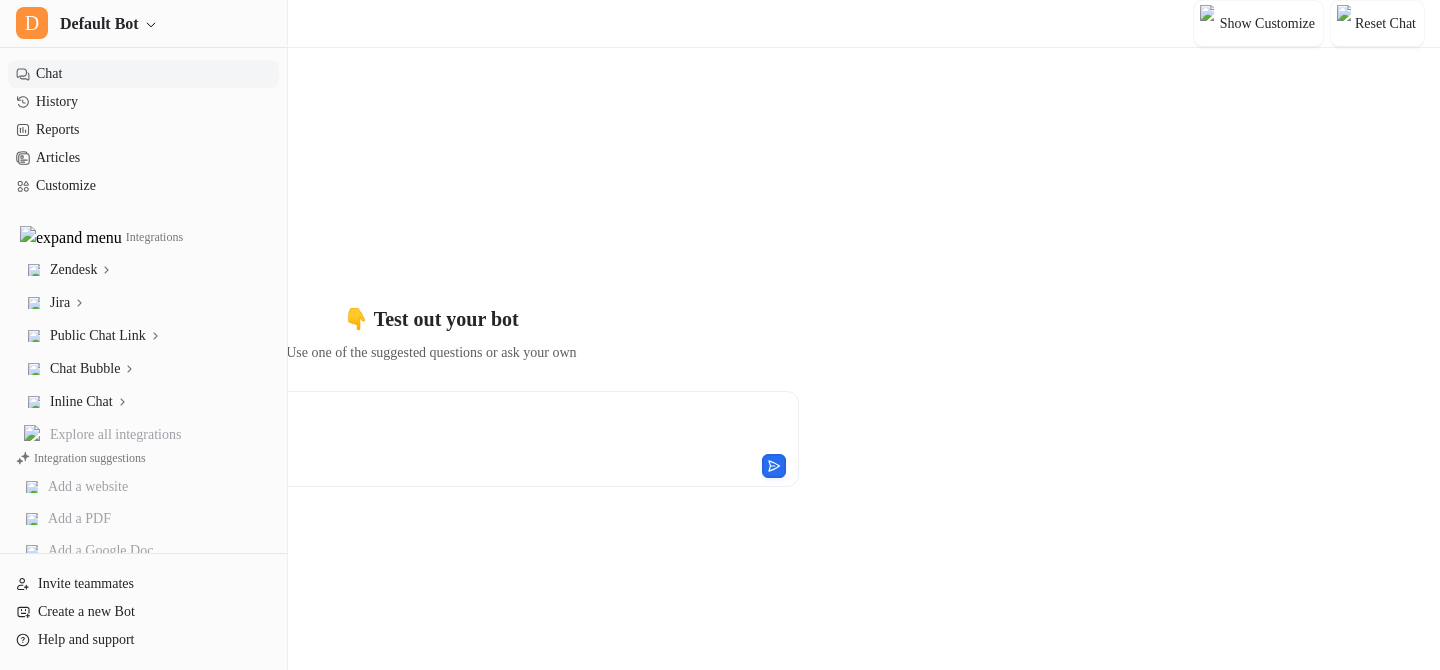 scroll, scrollTop: 0, scrollLeft: 0, axis: both 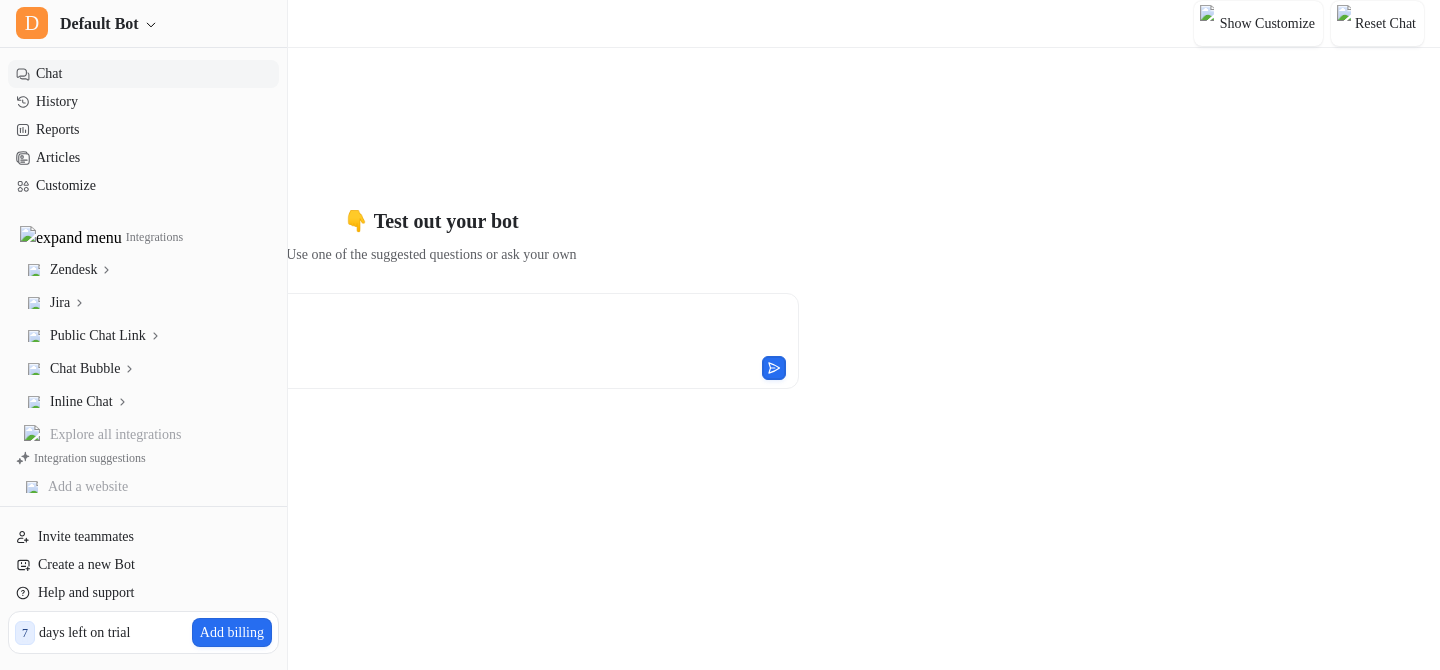 click 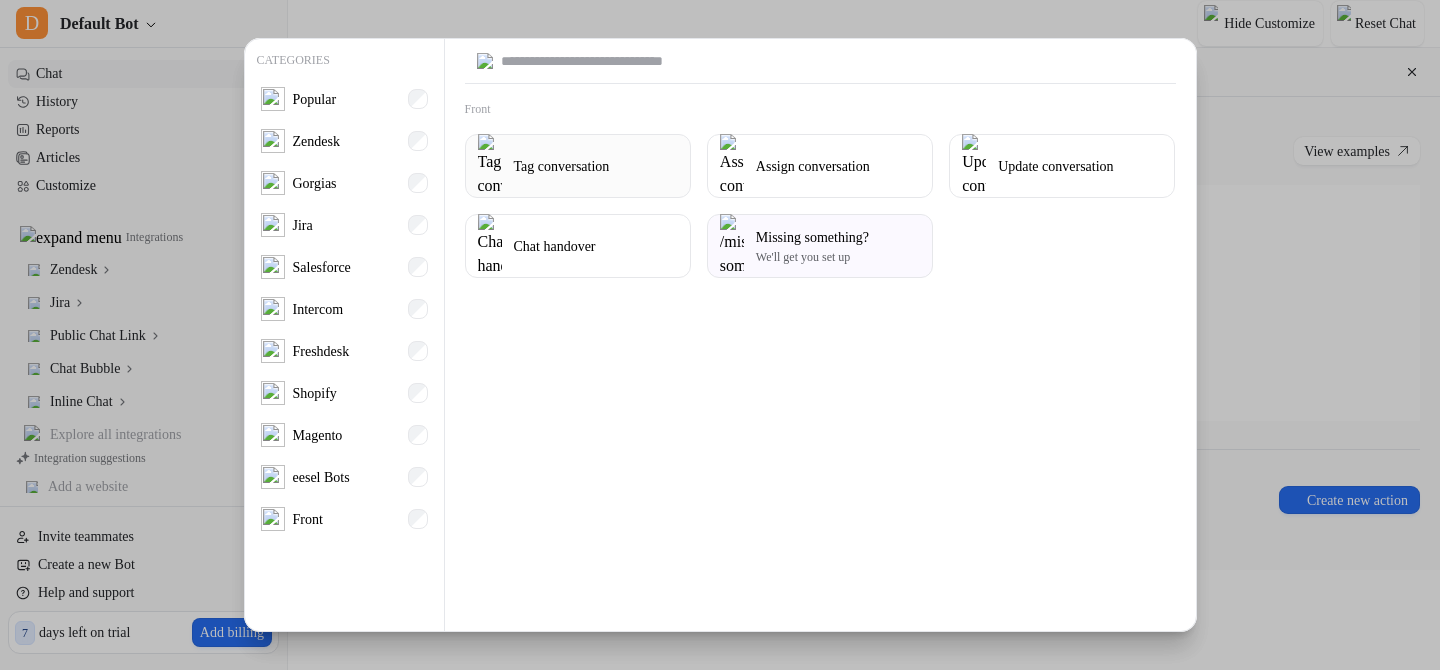 click on "Tag conversation" at bounding box center [578, 166] 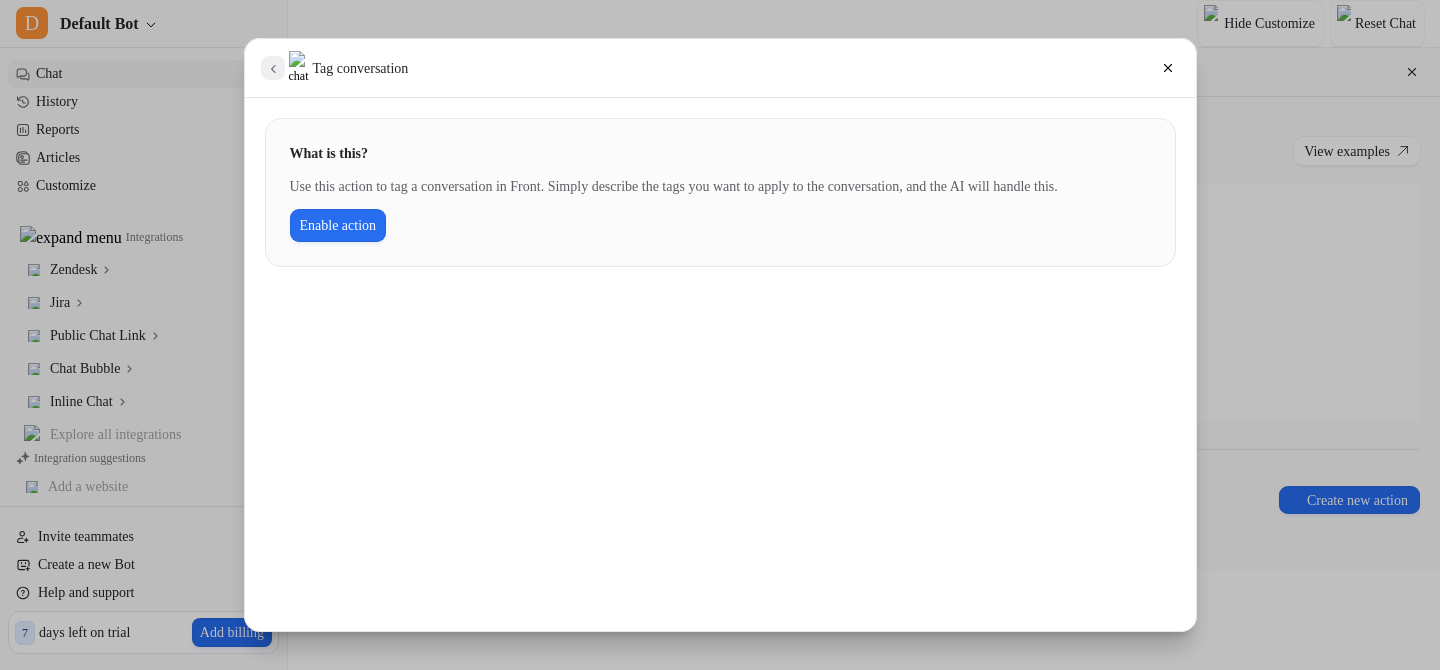 click at bounding box center [273, 68] 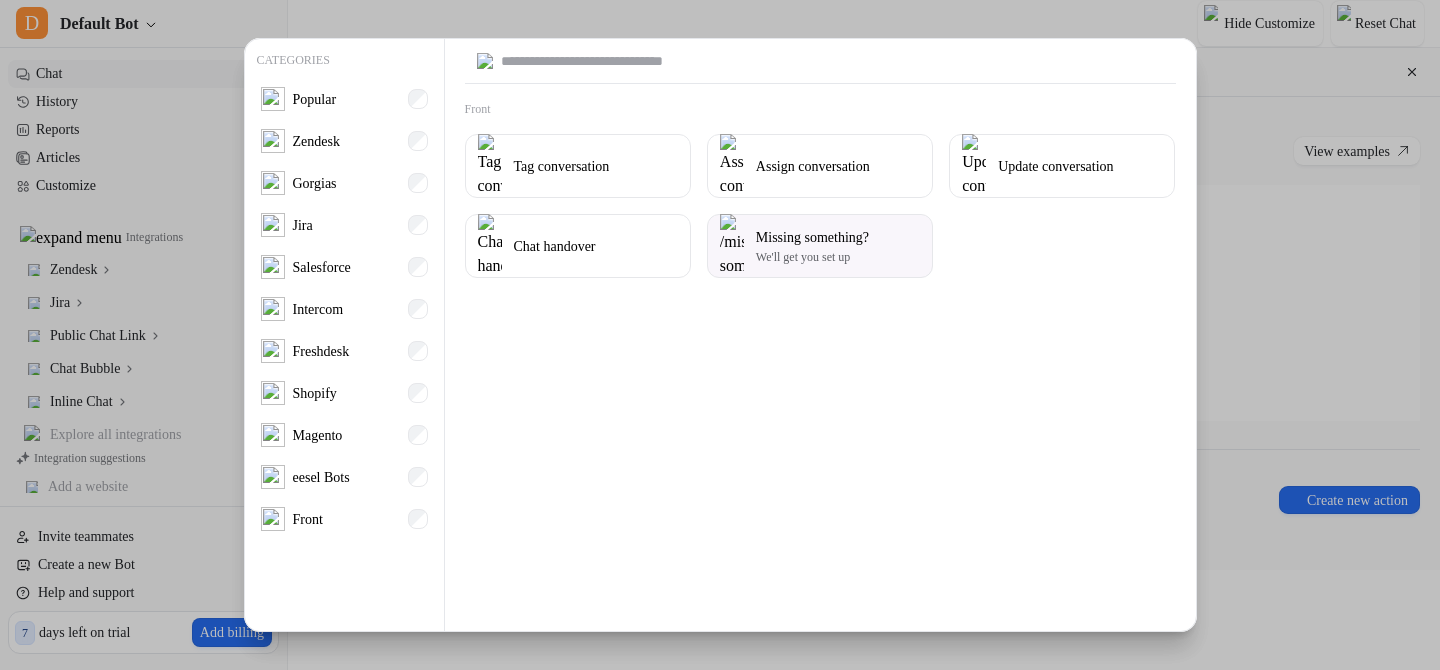 click on "Missing something? We'll get you set up" at bounding box center (820, 246) 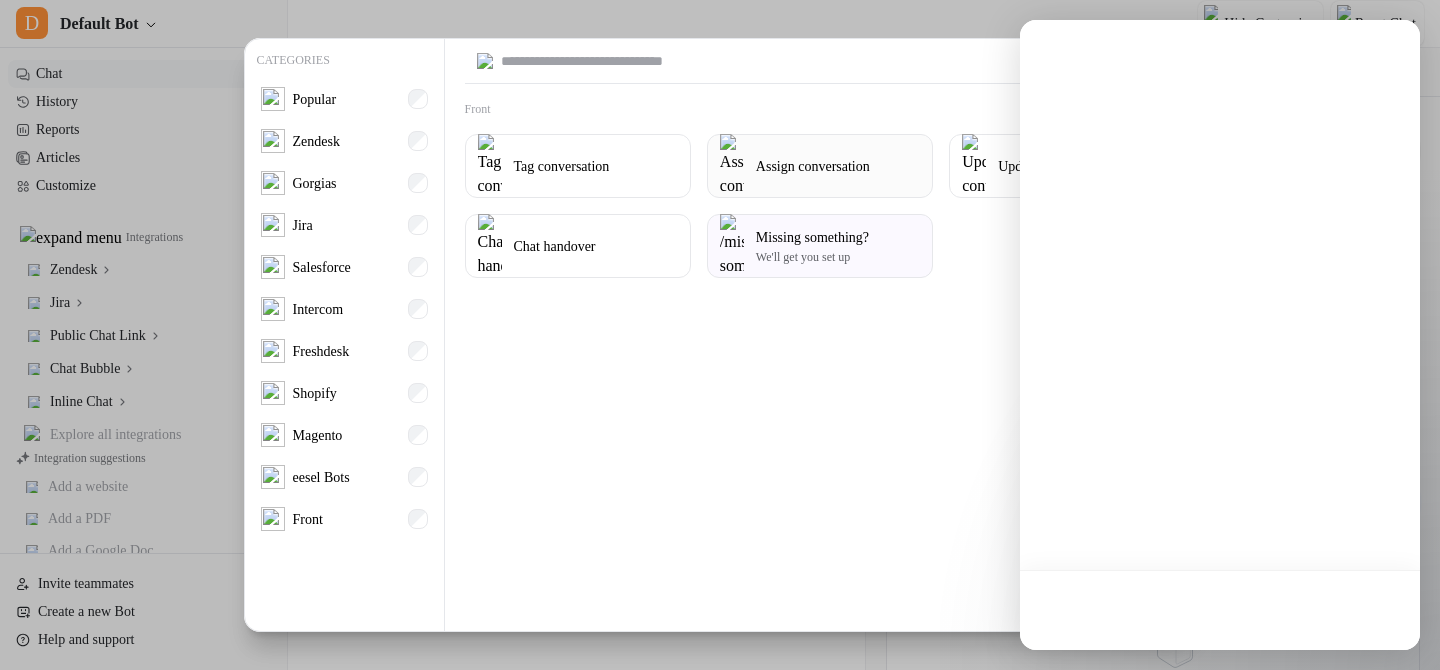 click on "Assign conversation" at bounding box center [820, 166] 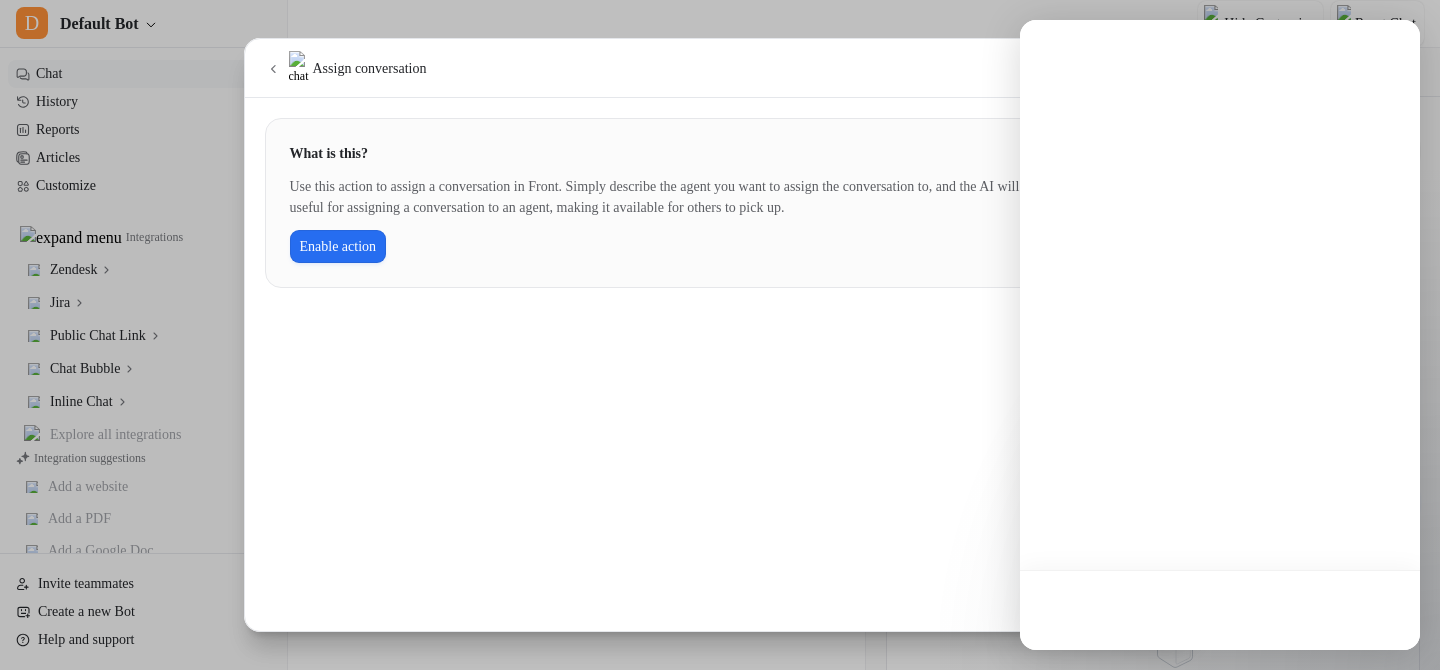 click on "Assign conversation" at bounding box center [344, 68] 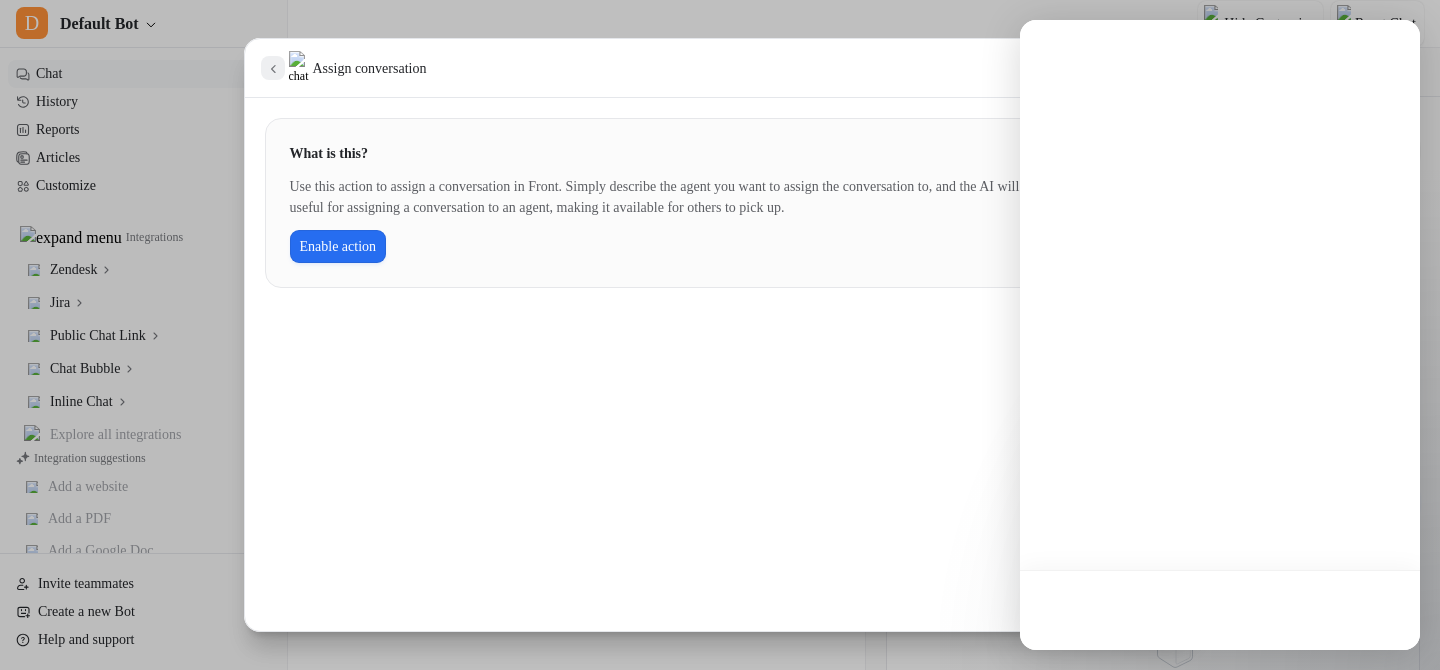 click 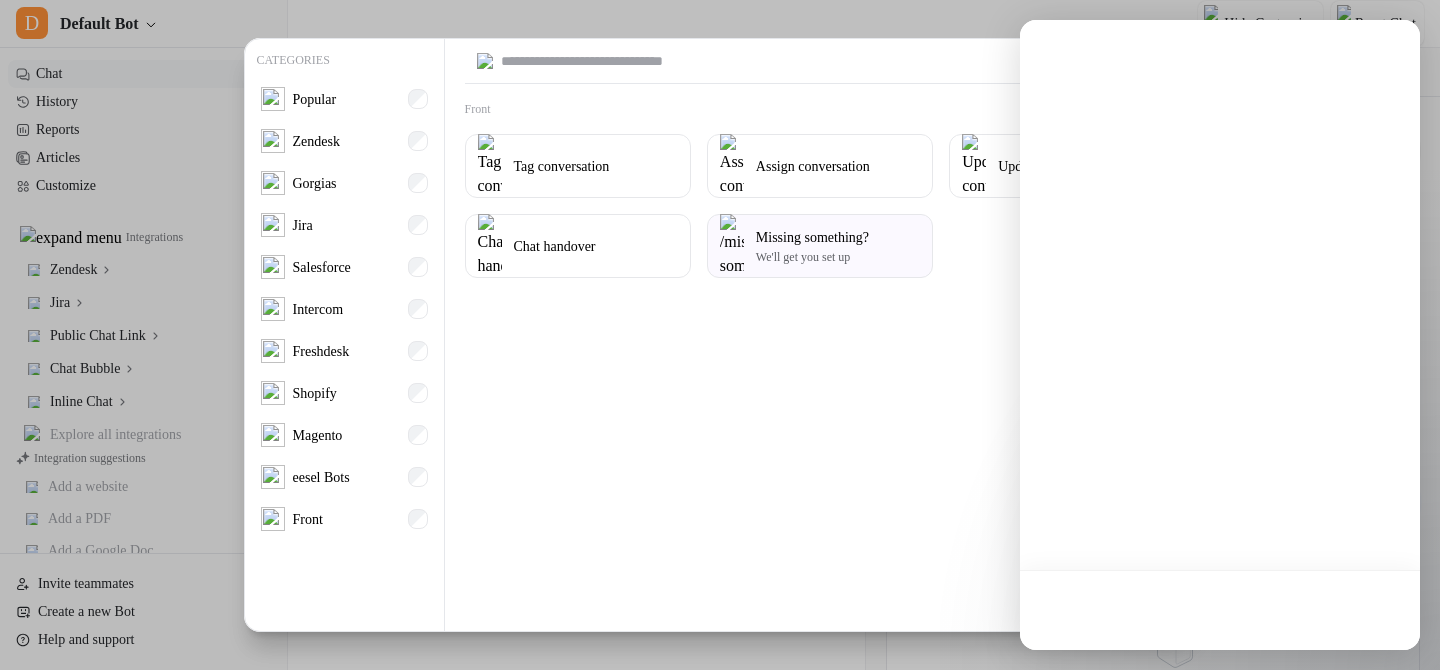 click on "Categories Popular Zendesk Gorgias Jira Salesforce Intercom Freshdesk Shopify Magento eesel Bots Front Front Tag conversation Assign conversation Update conversation Chat handover Missing something? We'll get you set up" at bounding box center (720, 335) 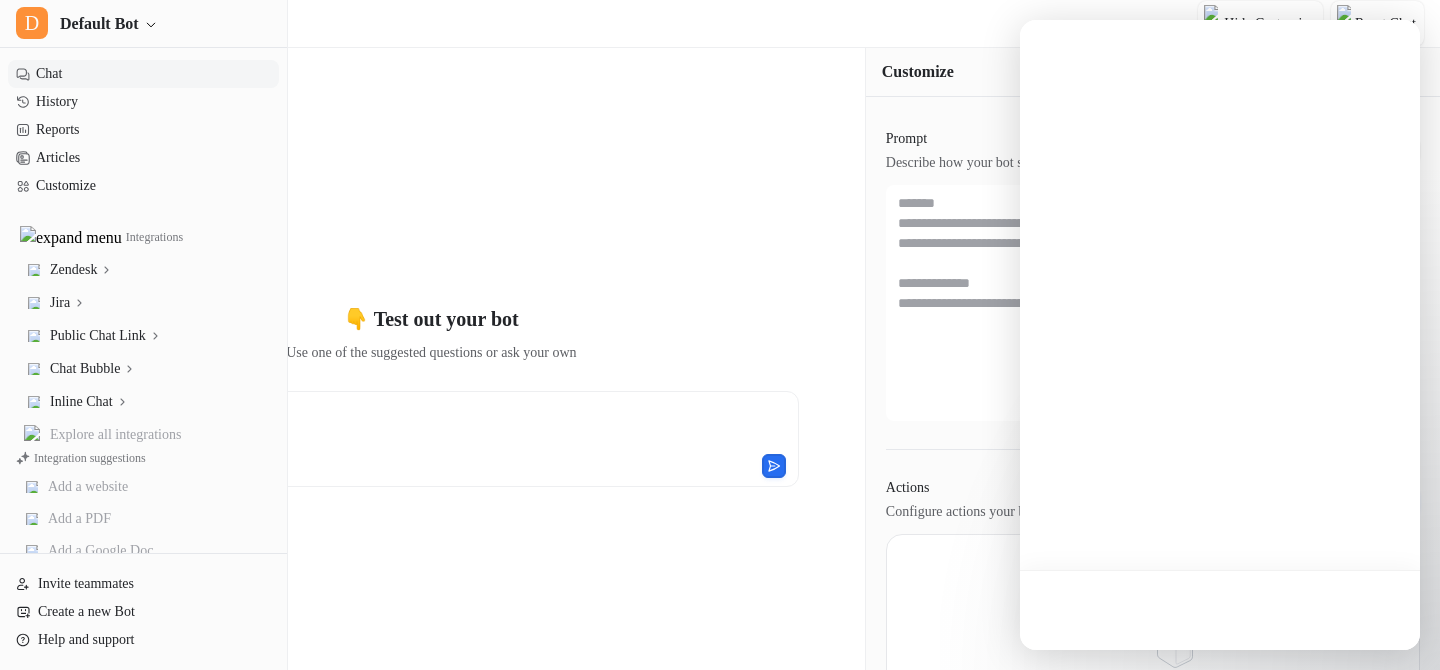 click on "**********" at bounding box center (431, 395) 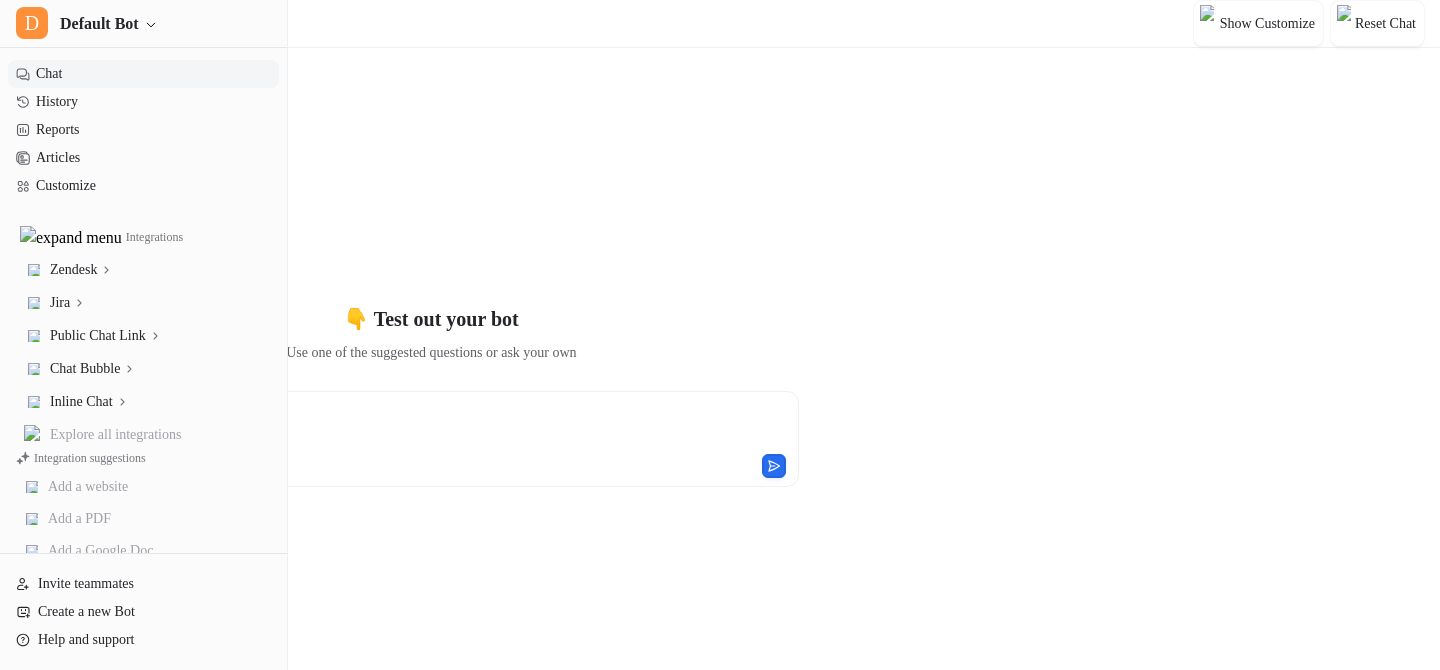 scroll, scrollTop: 0, scrollLeft: 0, axis: both 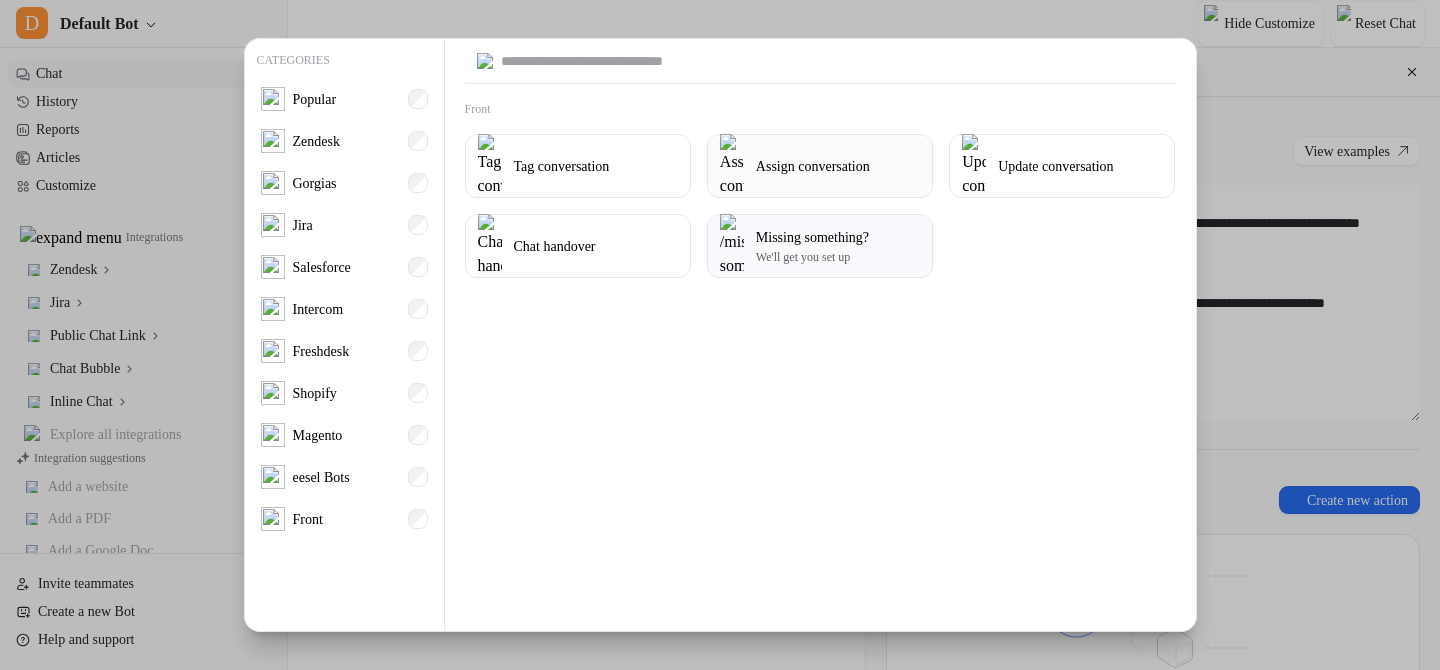 click on "Assign conversation" at bounding box center (813, 166) 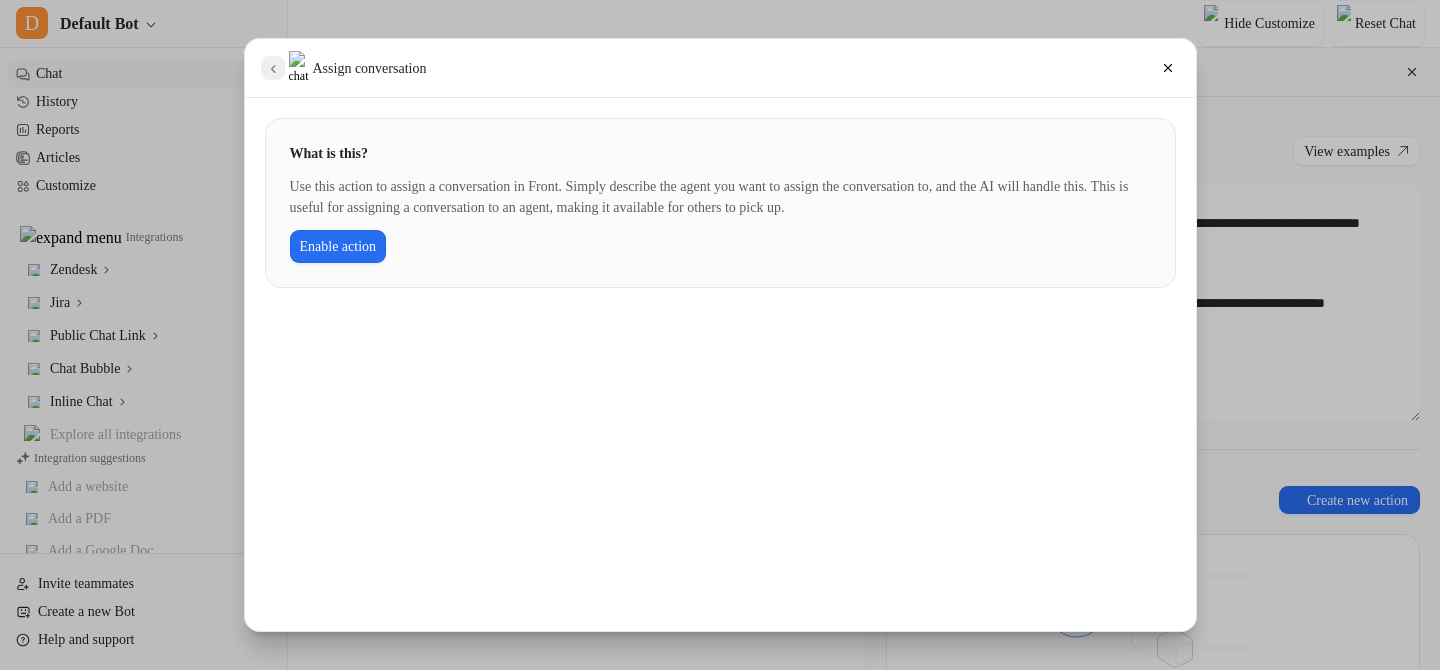 click 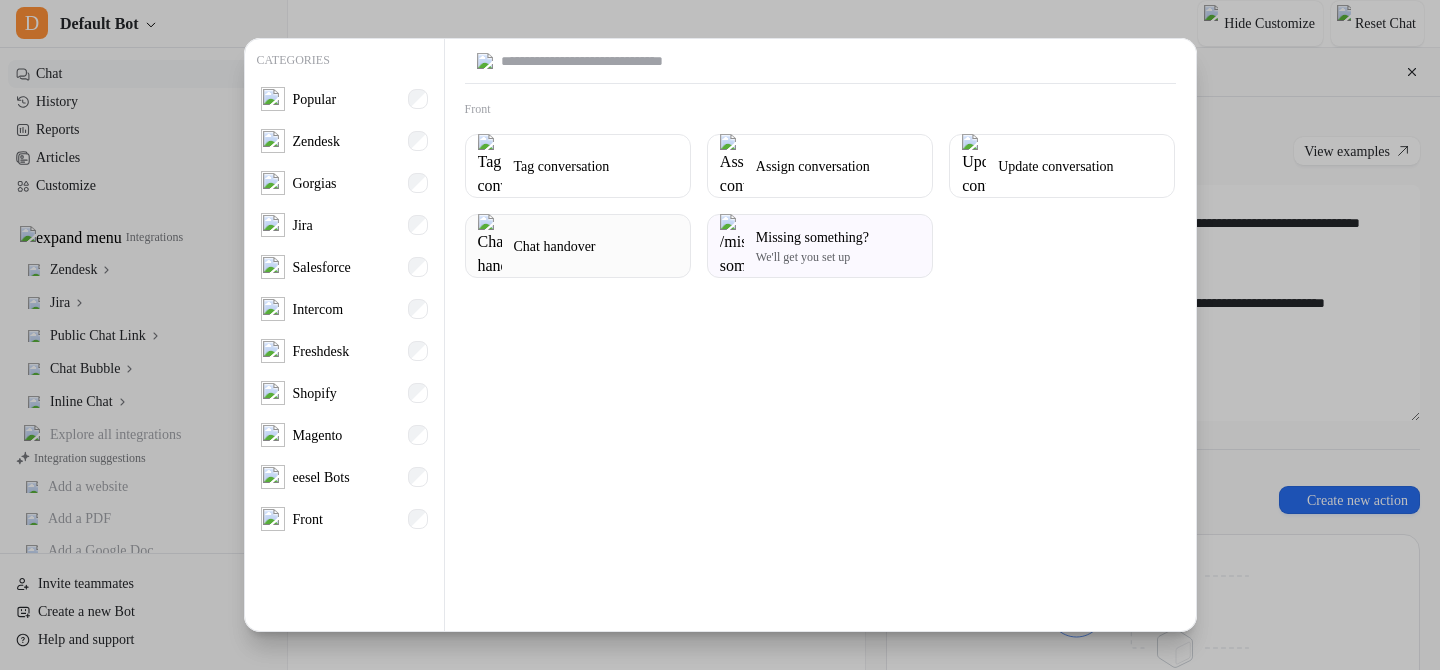 click on "Chat handover" at bounding box center [555, 246] 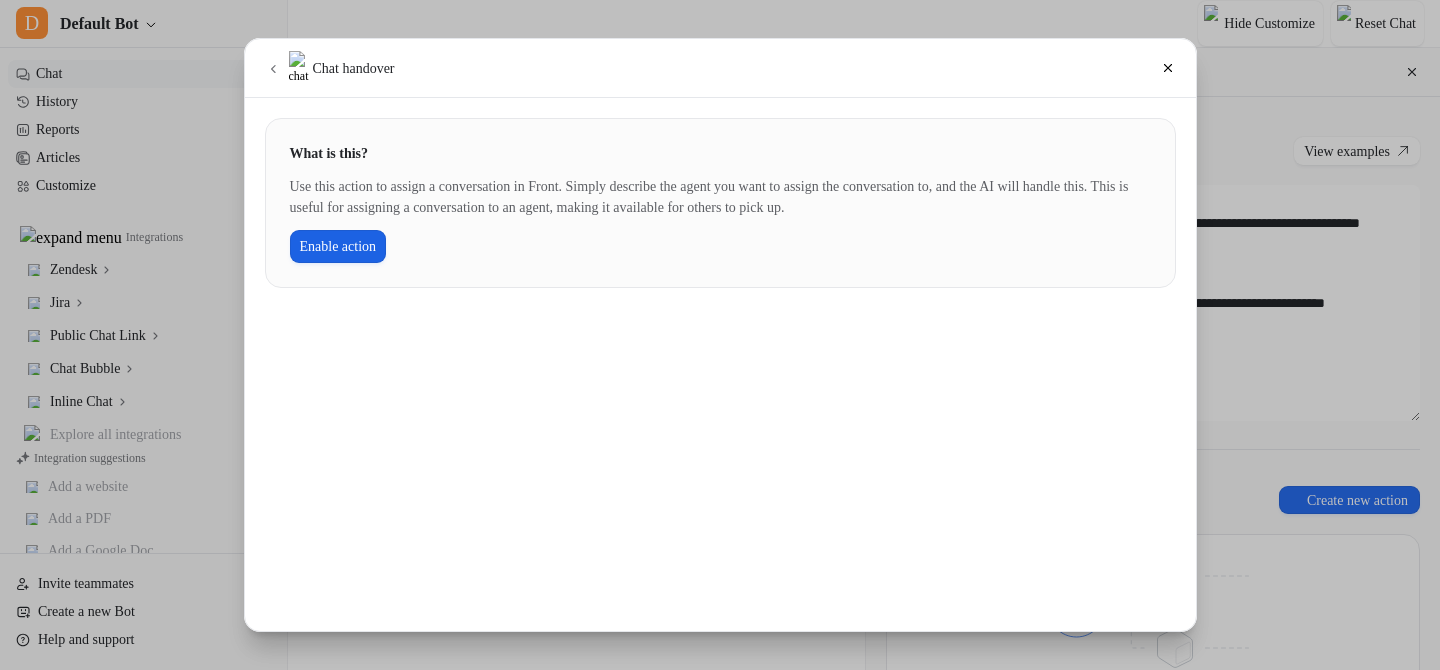 click on "Enable action" at bounding box center [338, 246] 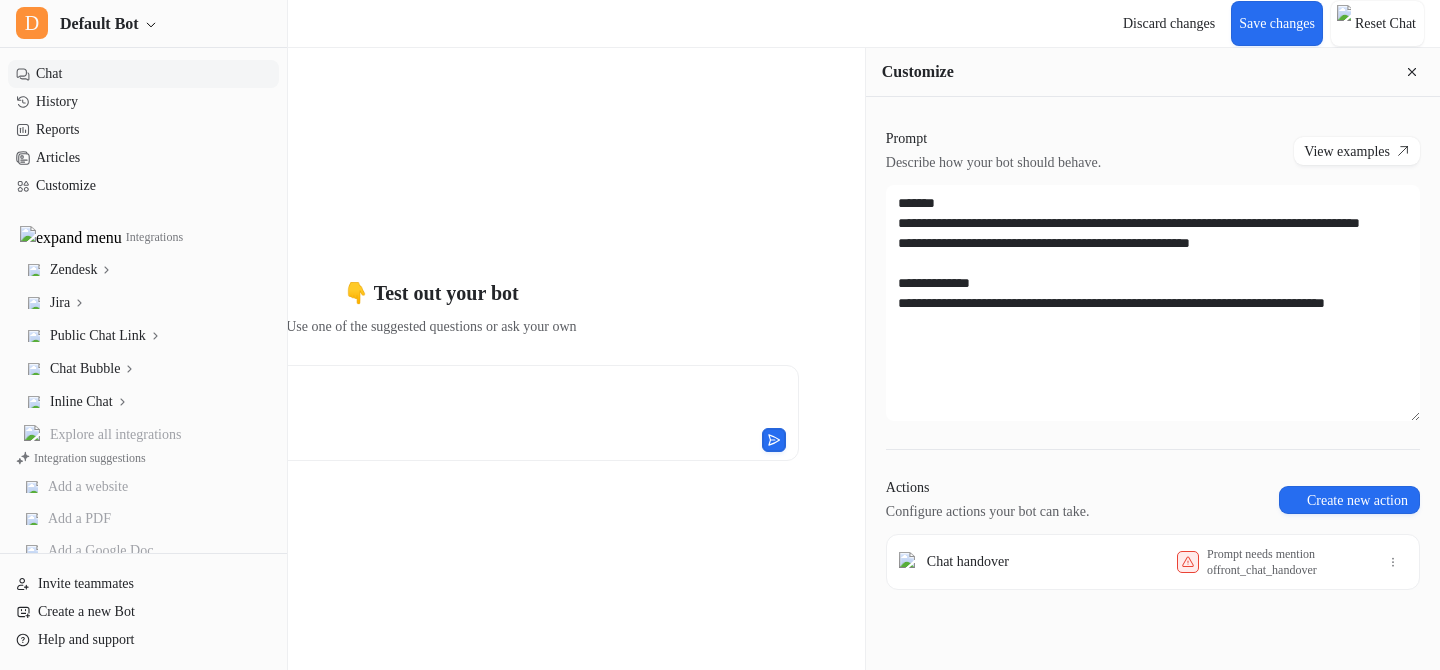 scroll, scrollTop: 60, scrollLeft: 0, axis: vertical 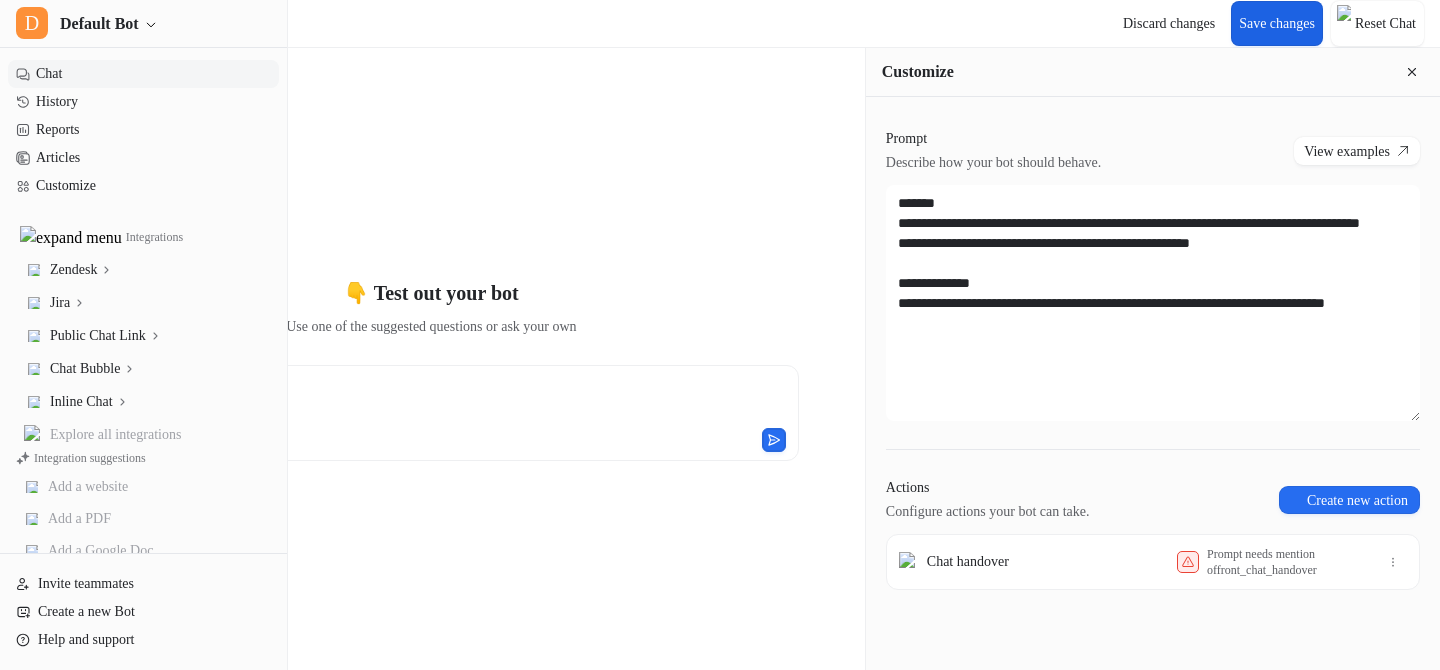 click on "Save changes" at bounding box center [1277, 23] 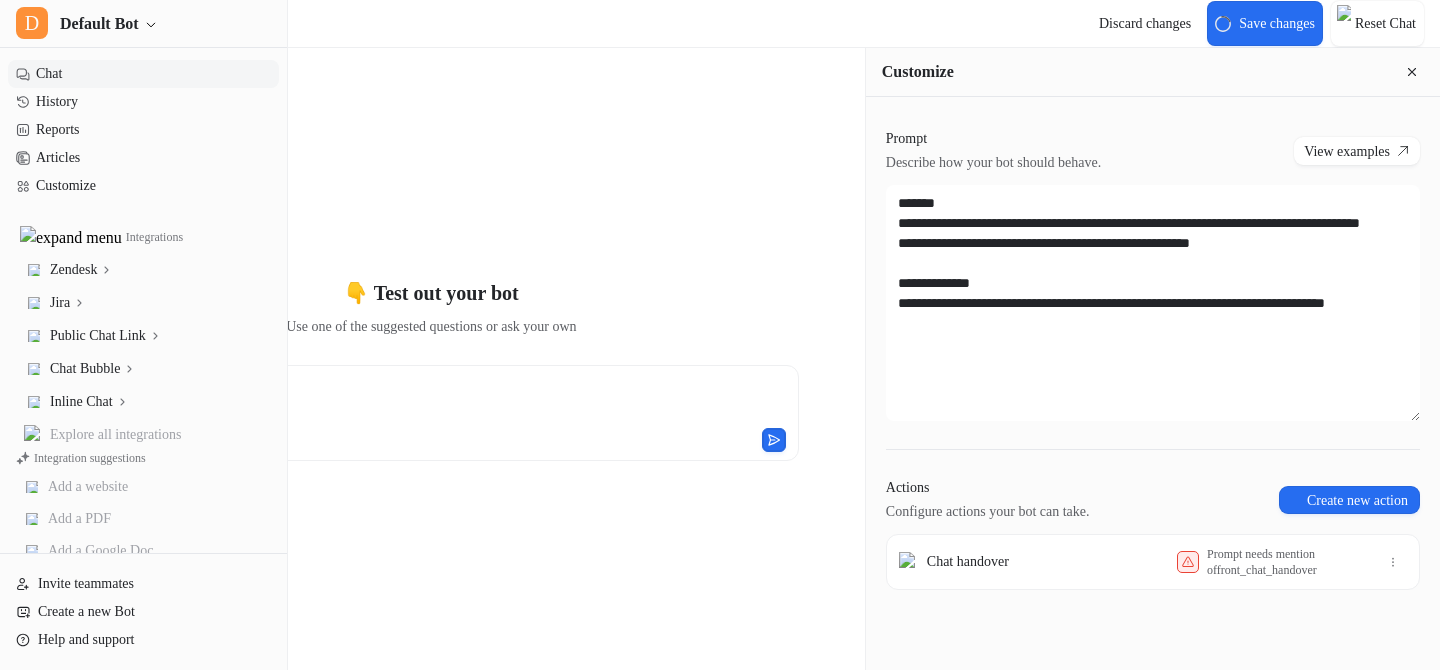 click on "**********" at bounding box center [431, 369] 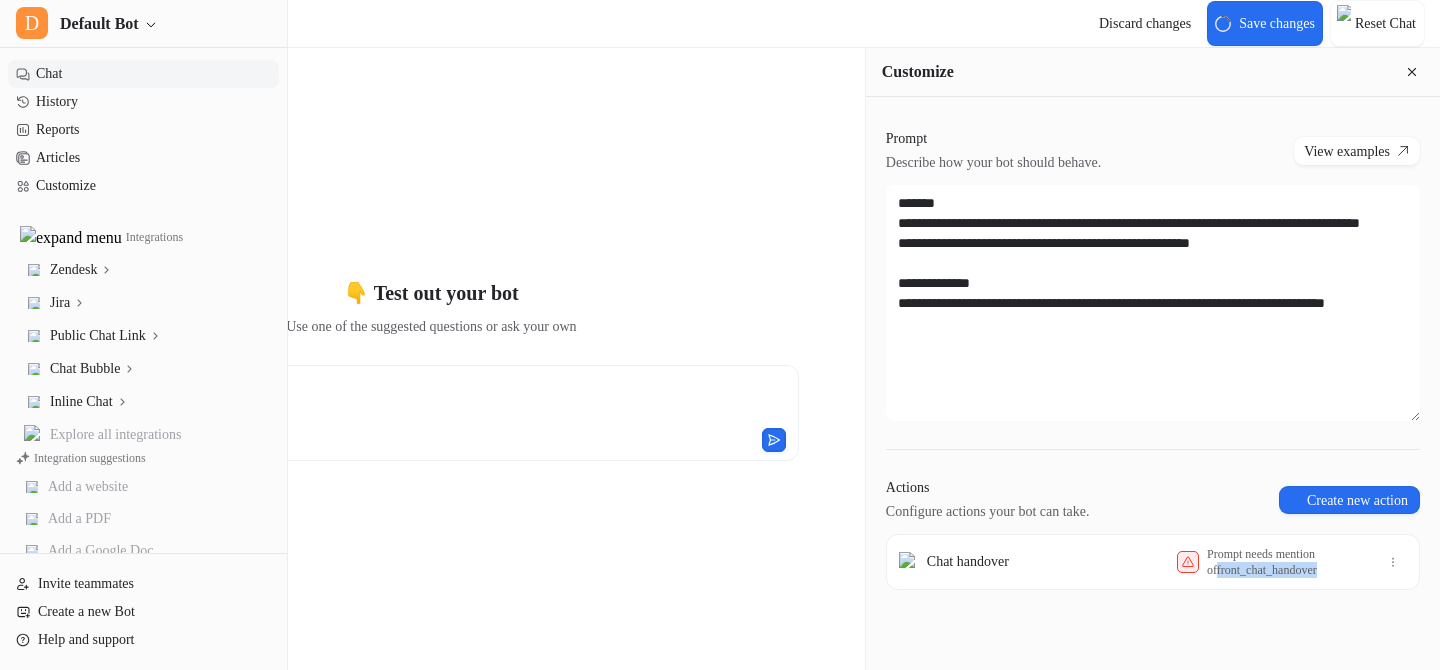 drag, startPoint x: 1323, startPoint y: 523, endPoint x: 1209, endPoint y: 524, distance: 114.00439 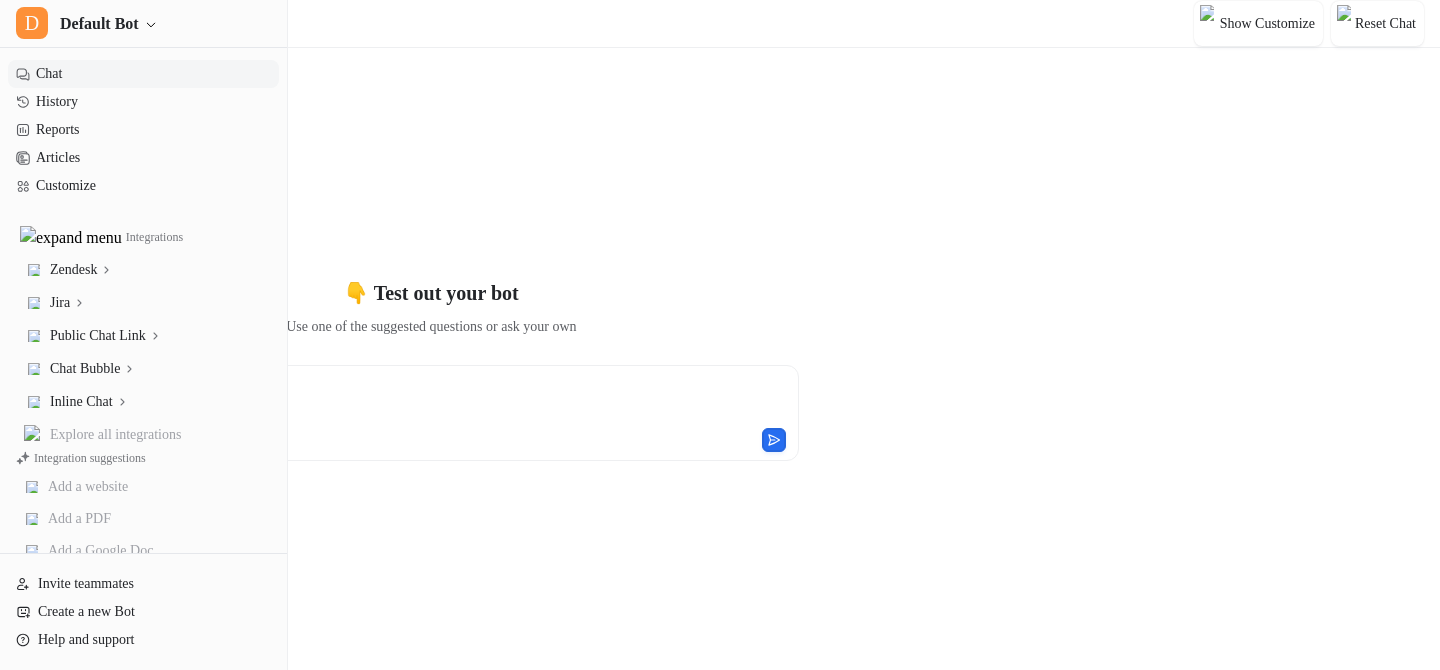 scroll, scrollTop: 0, scrollLeft: 0, axis: both 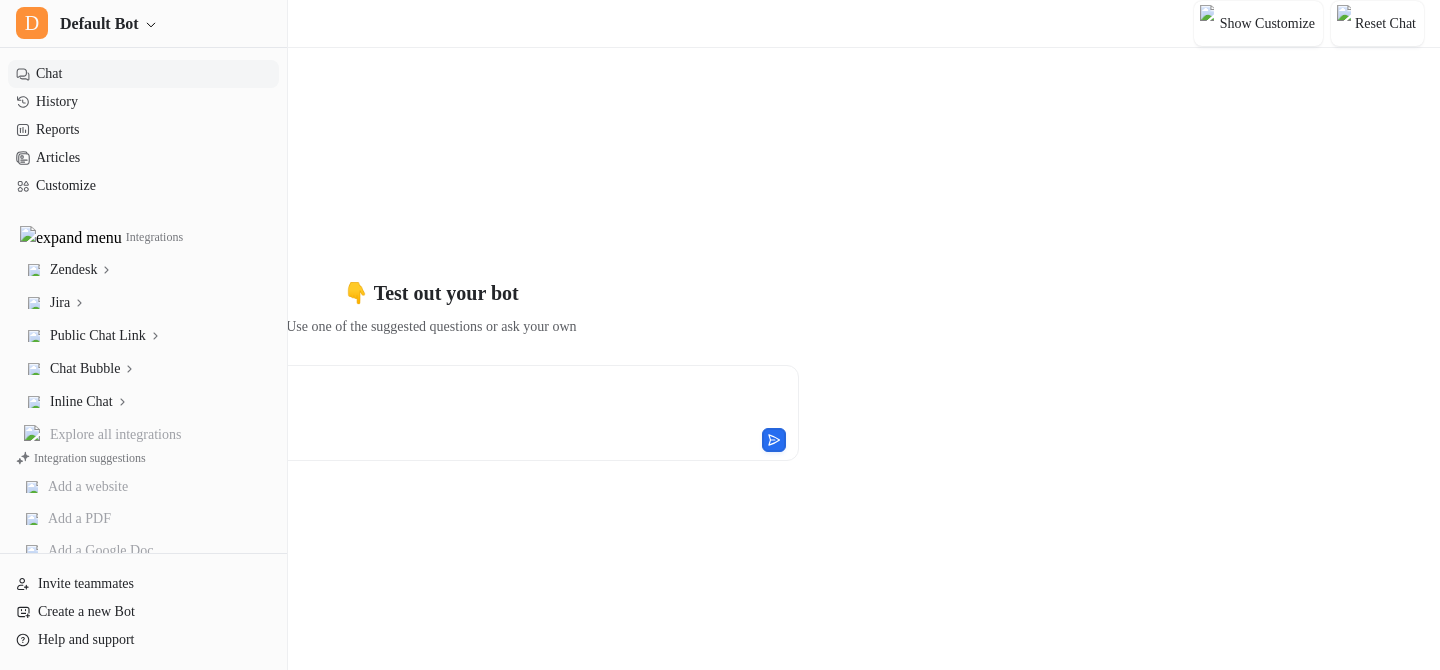 click at bounding box center [122, 440] 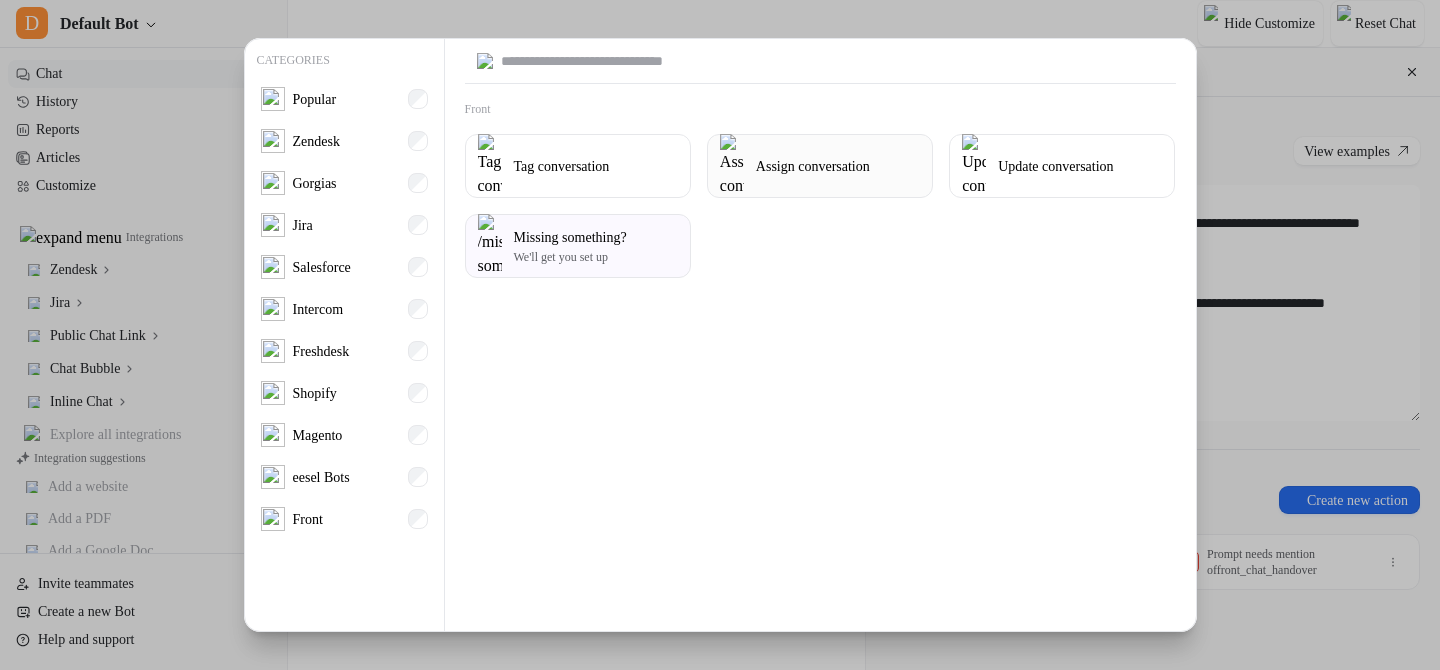 click on "Assign conversation" at bounding box center (820, 166) 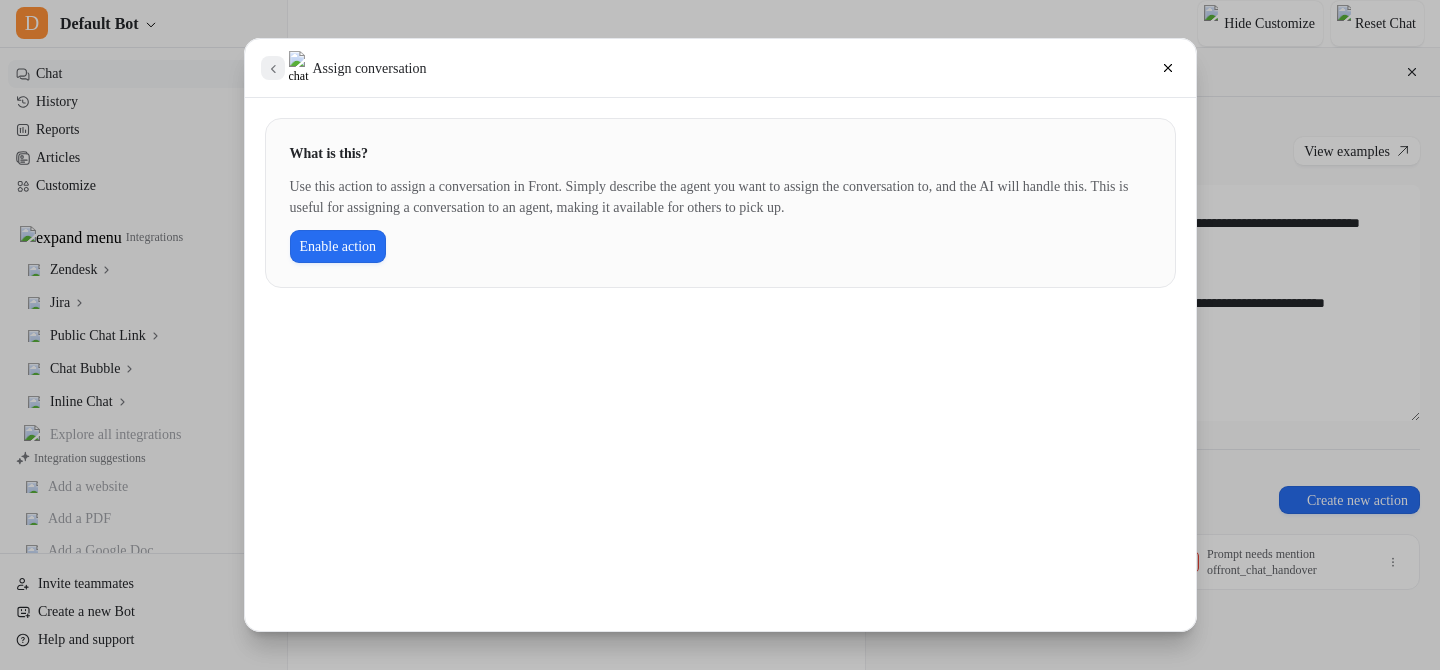 click at bounding box center (273, 68) 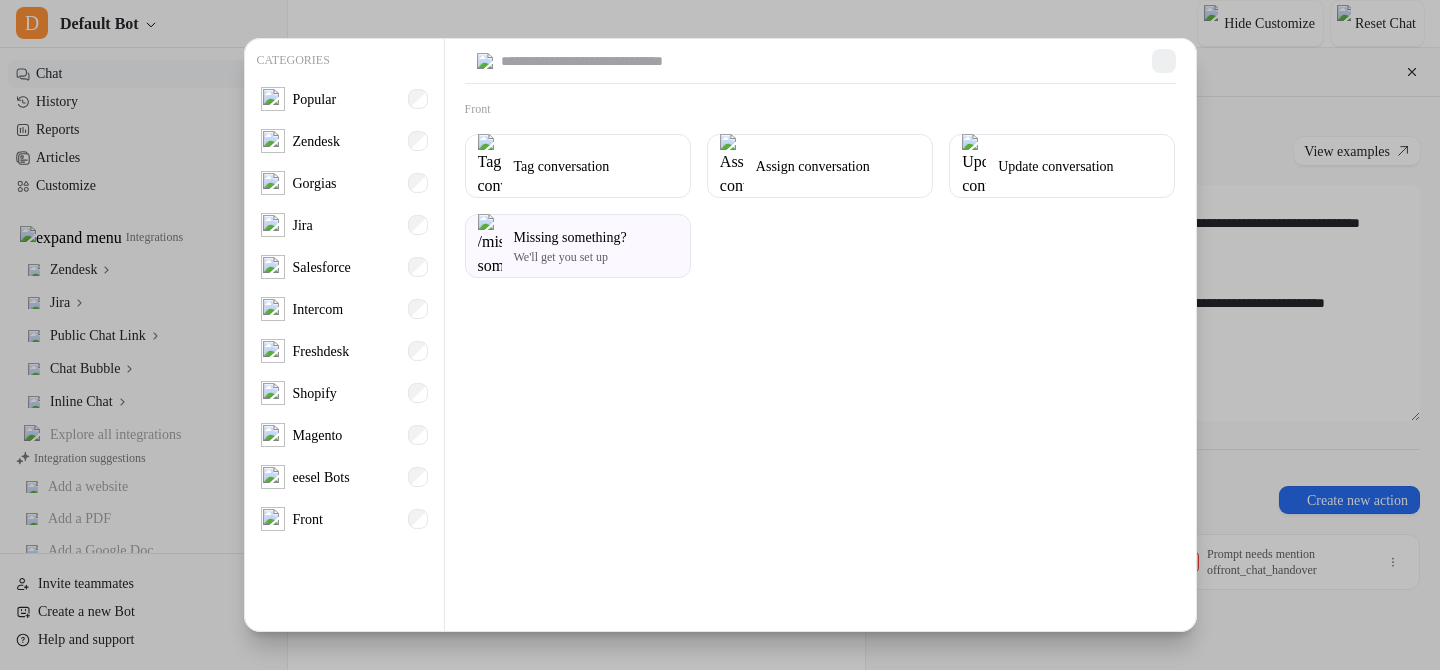 click at bounding box center [1163, 61] 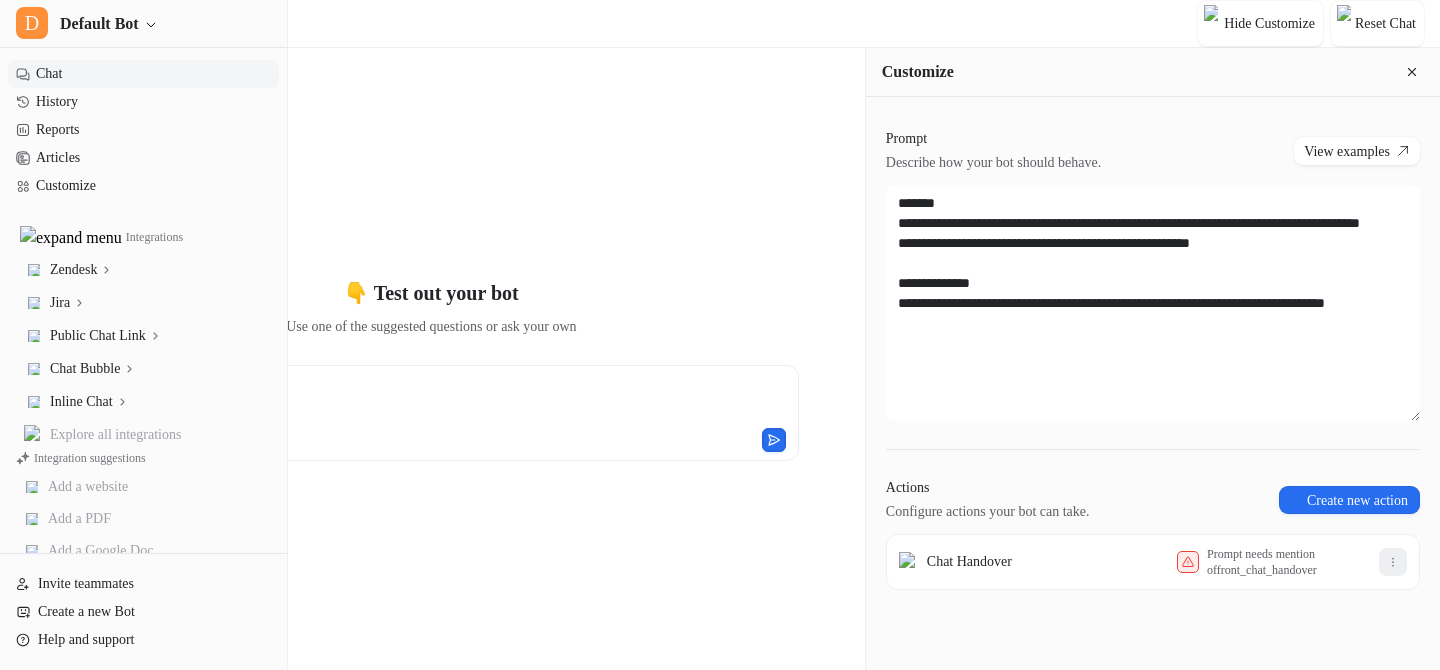 click 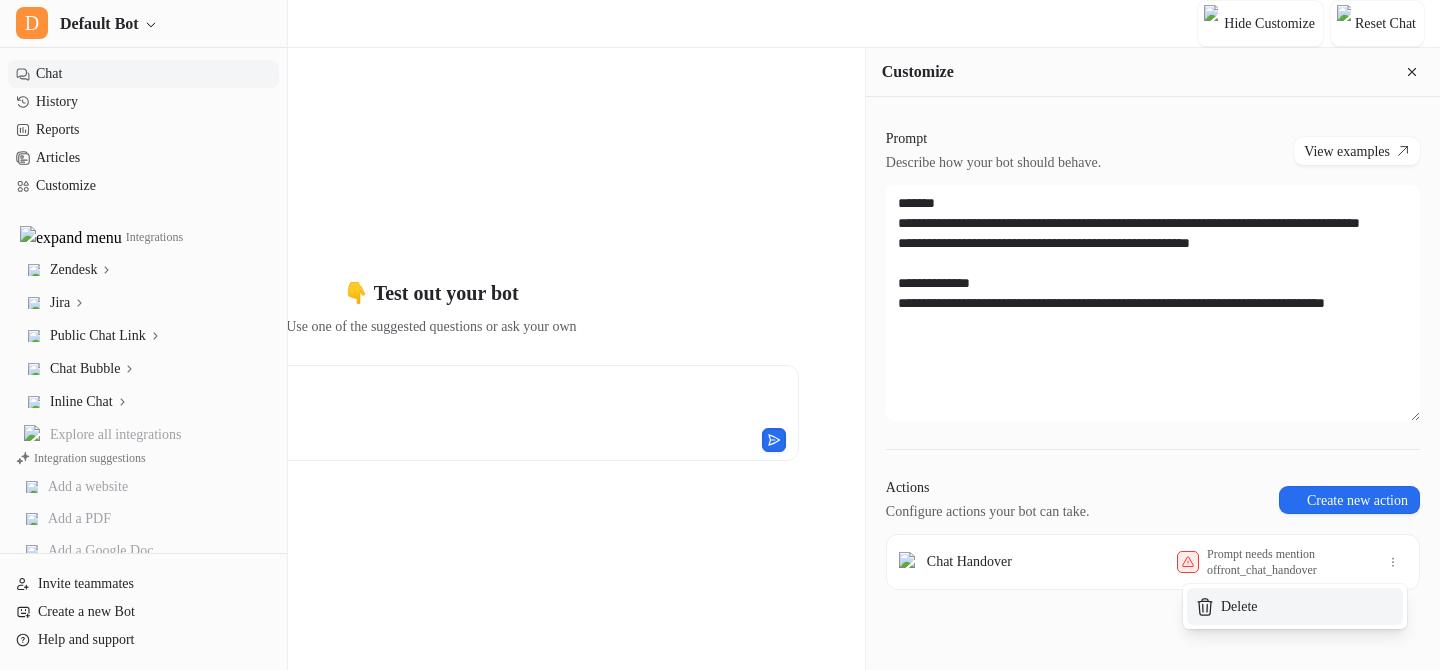 click on "Delete" at bounding box center [1295, 606] 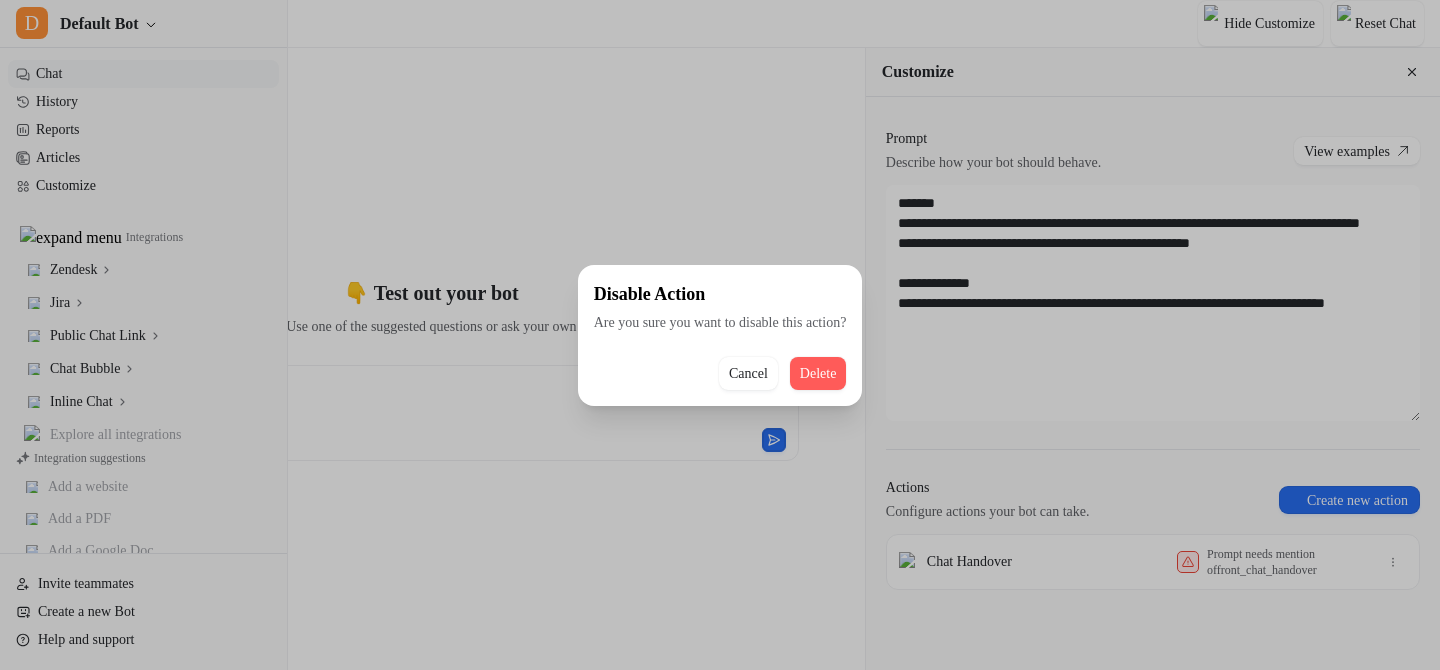 click on "Delete" at bounding box center (818, 373) 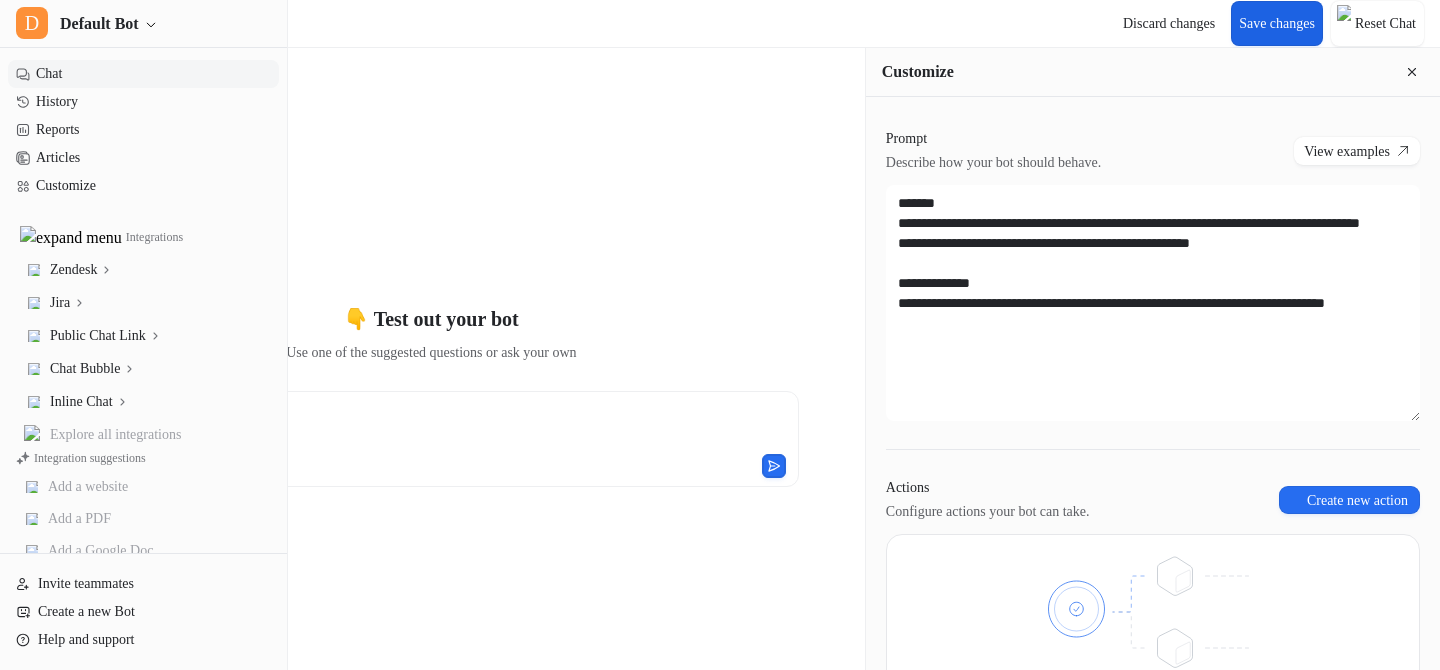 click on "Save changes" at bounding box center [1277, 23] 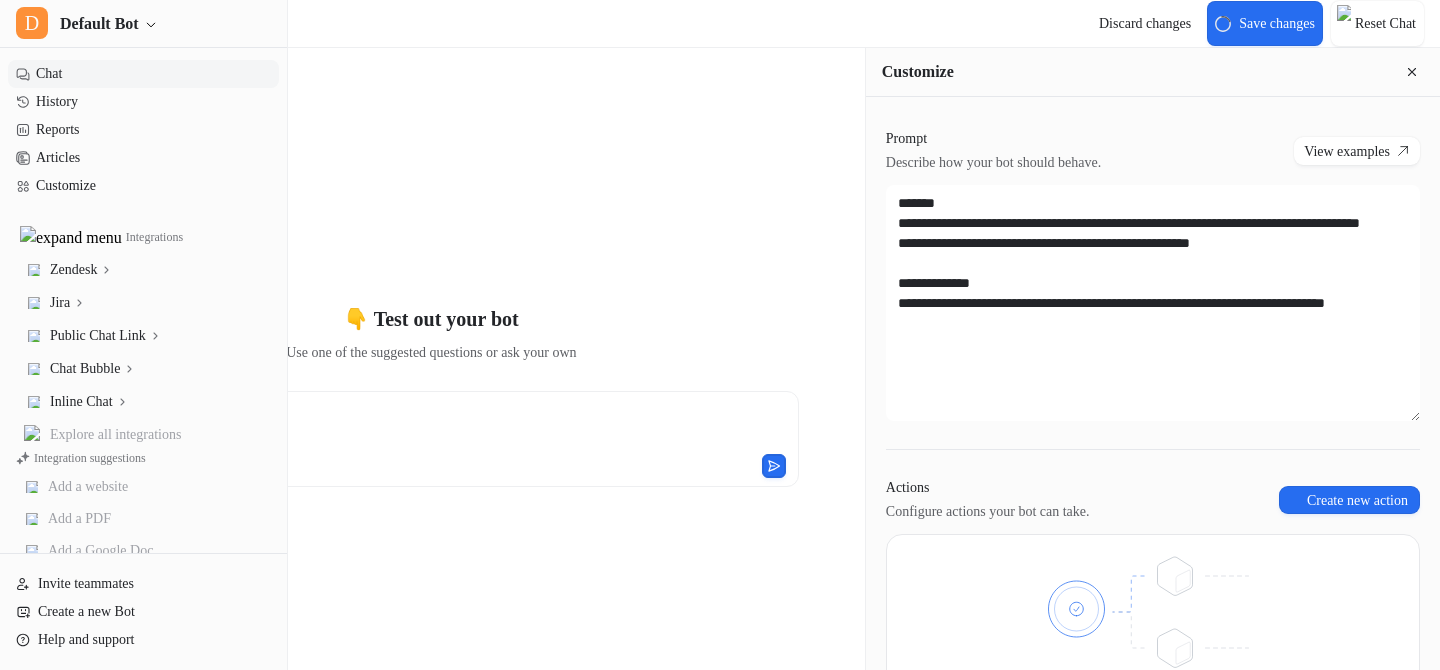type 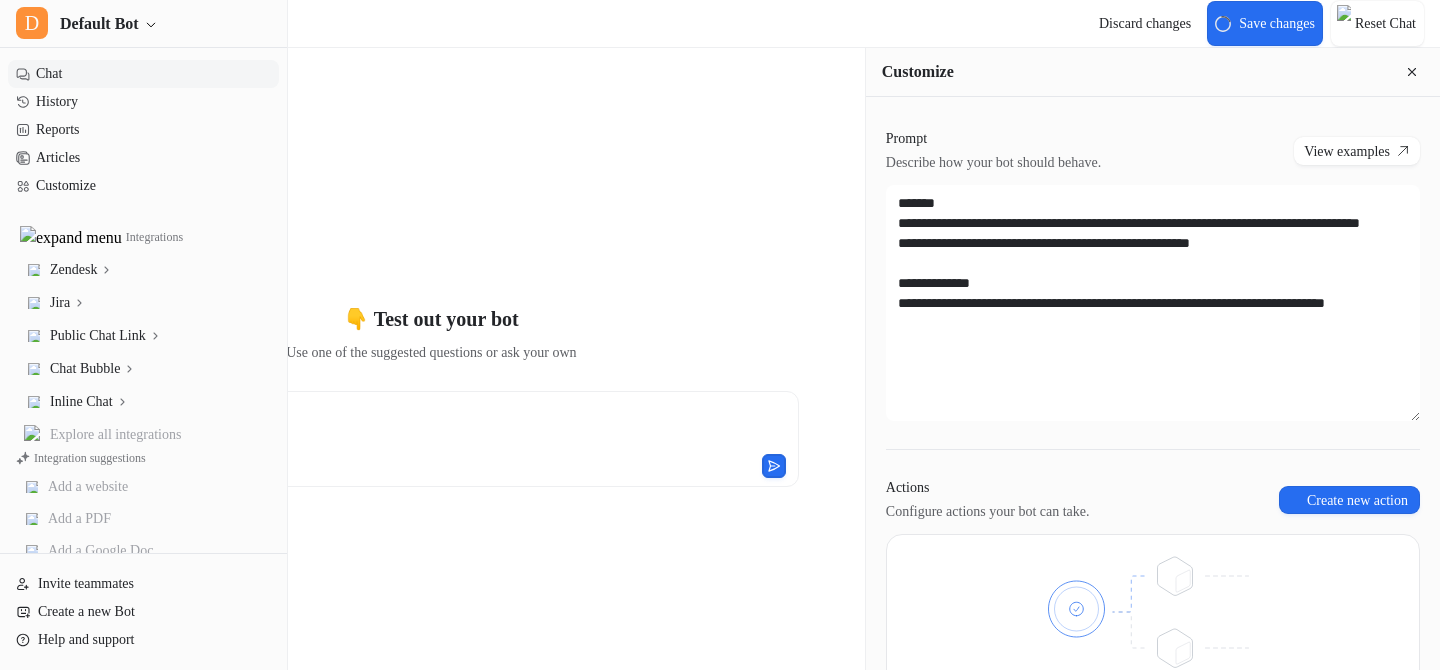 click on "**********" at bounding box center (431, 395) 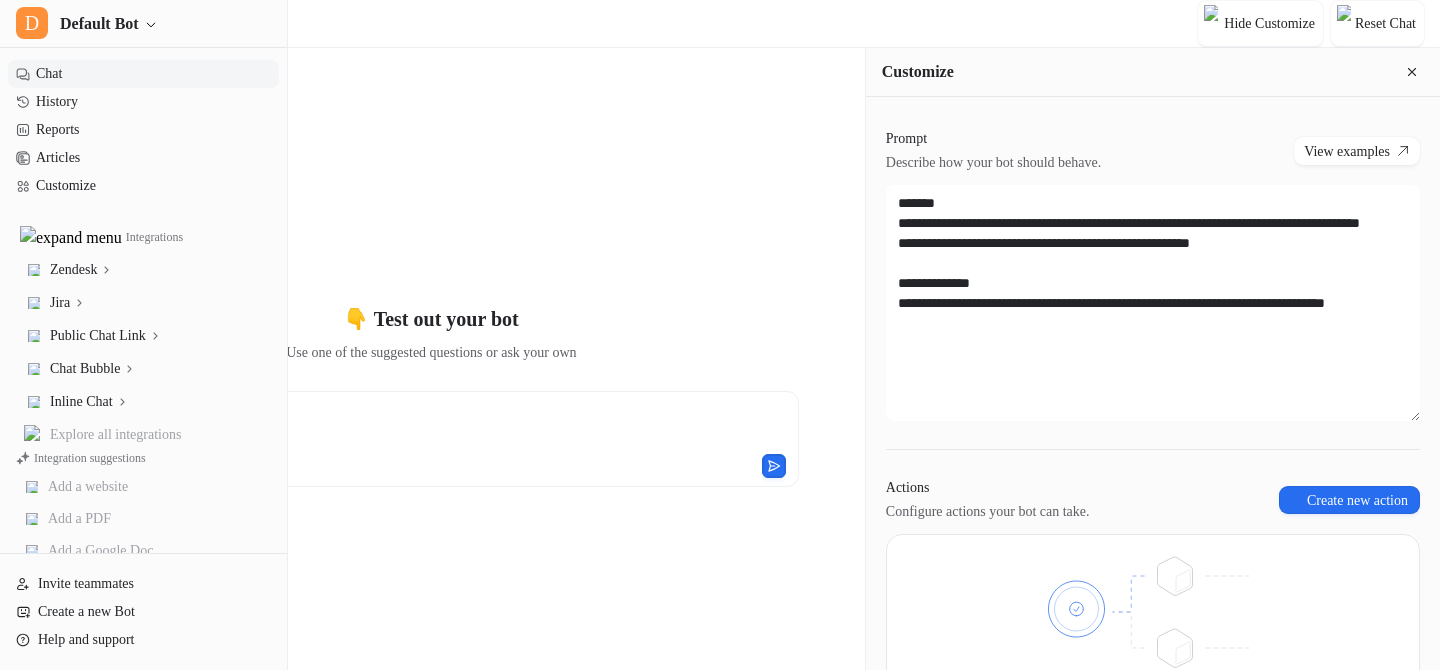 click on "**********" at bounding box center [431, 395] 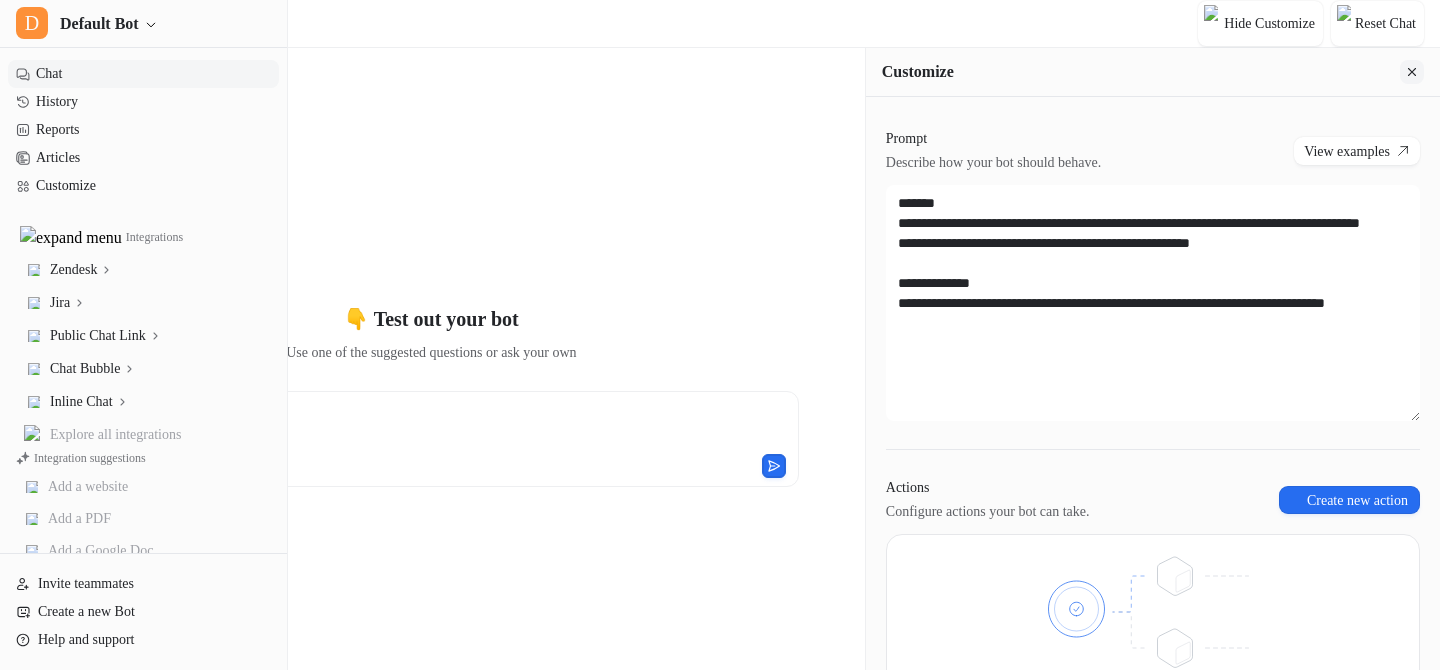 click at bounding box center [1412, 72] 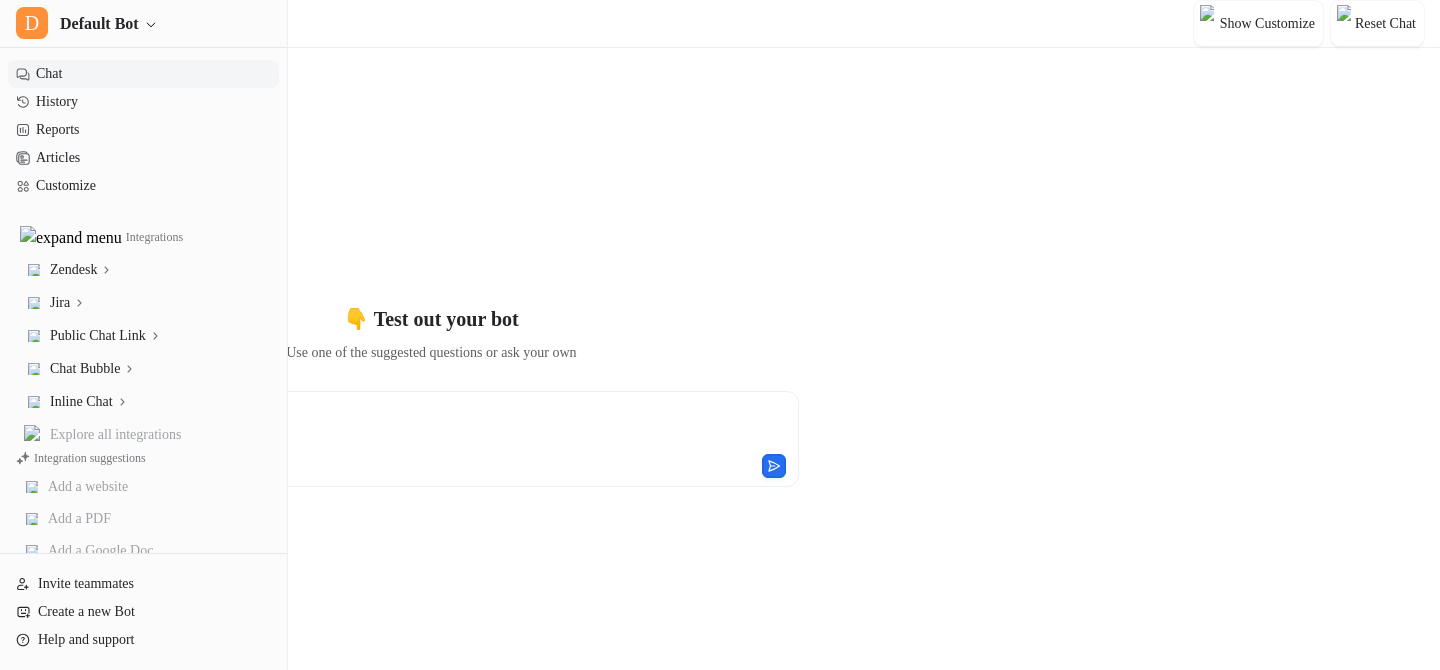 click on "**********" at bounding box center [431, 395] 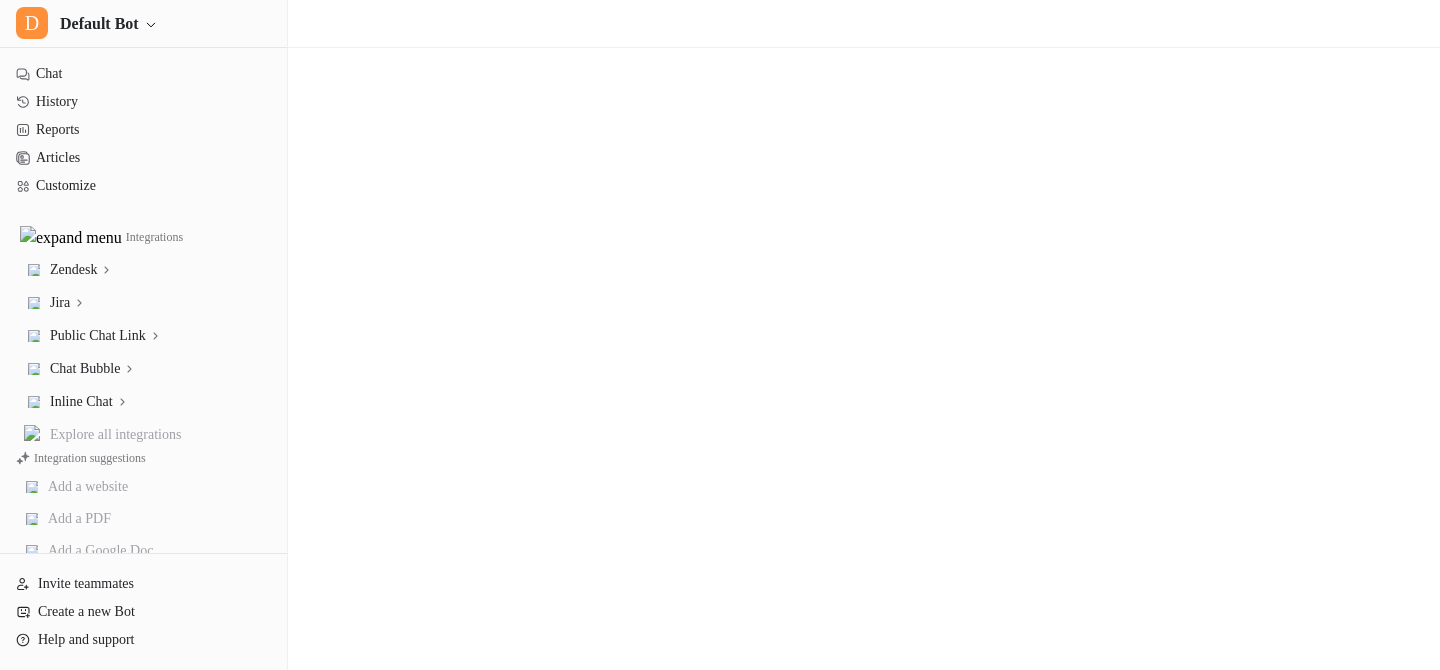 scroll, scrollTop: 0, scrollLeft: 0, axis: both 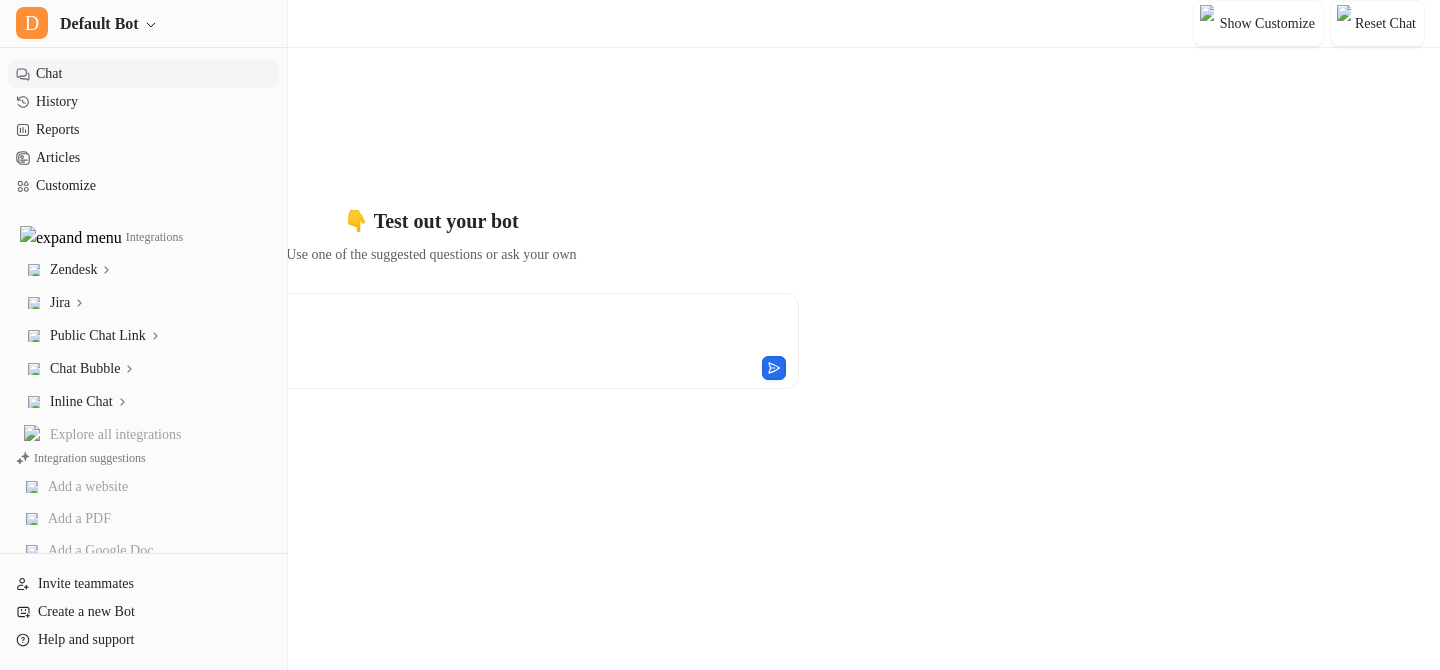type on "**********" 